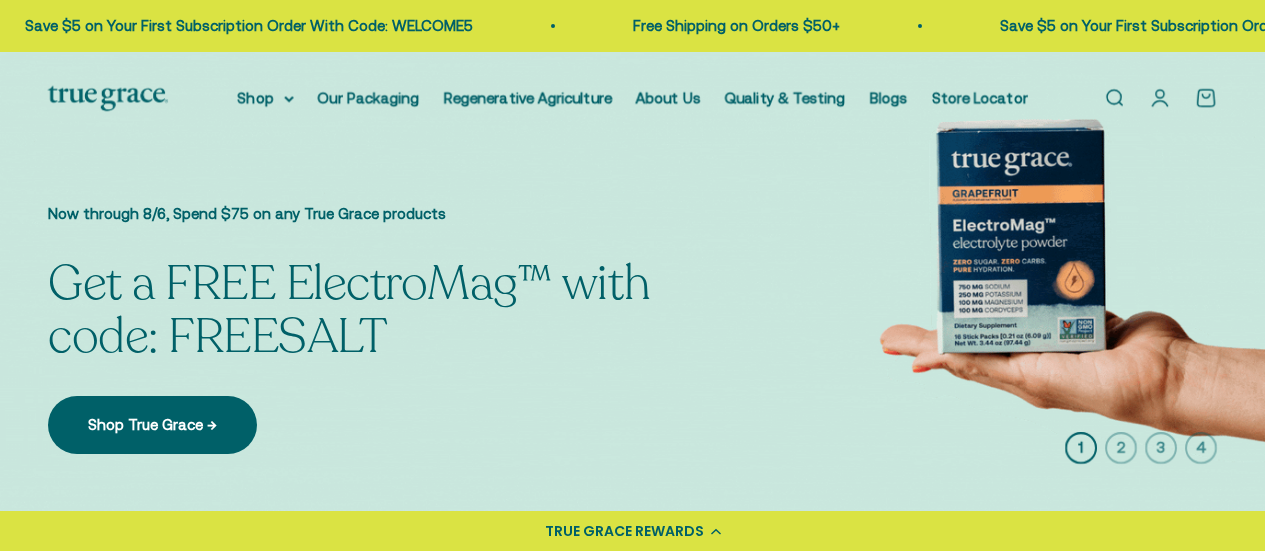 scroll, scrollTop: 0, scrollLeft: 0, axis: both 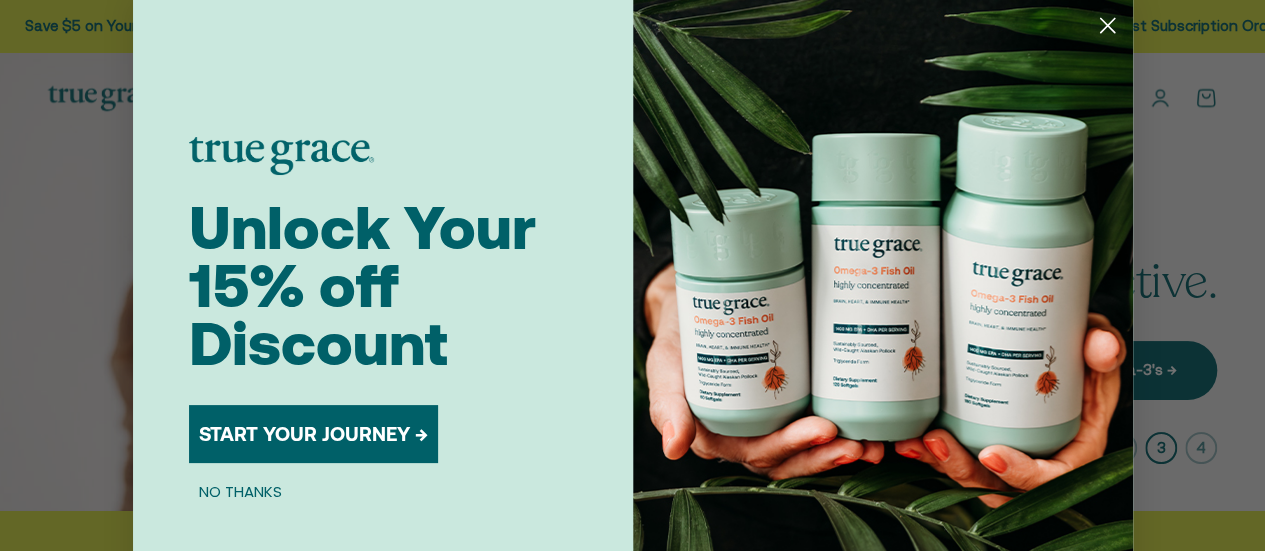 click on "START YOUR JOURNEY →" at bounding box center [313, 434] 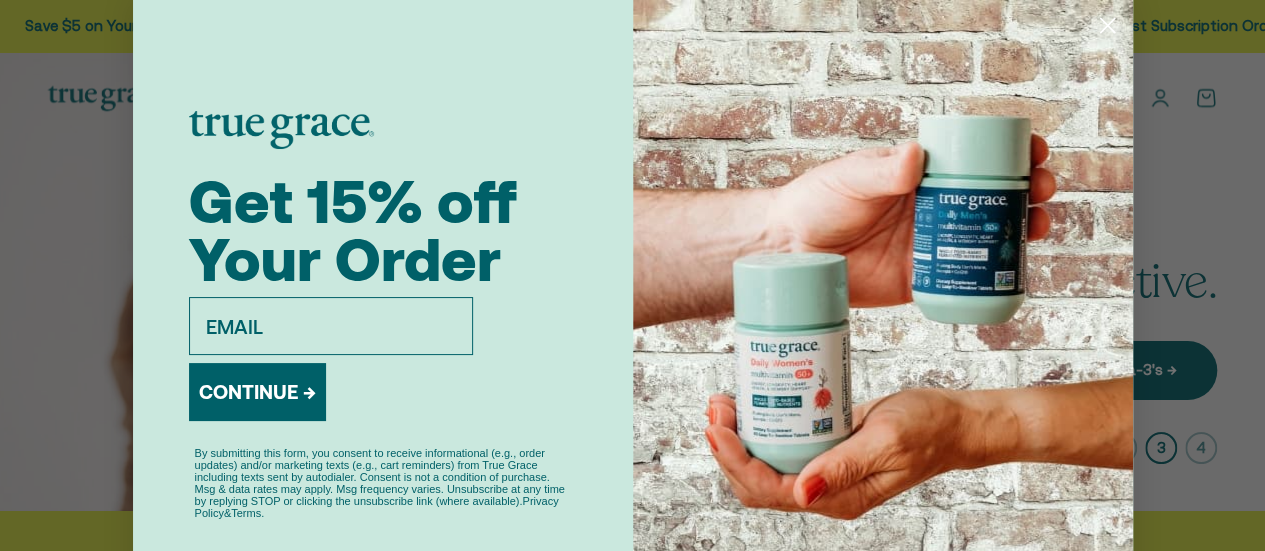 click on "email" at bounding box center [331, 326] 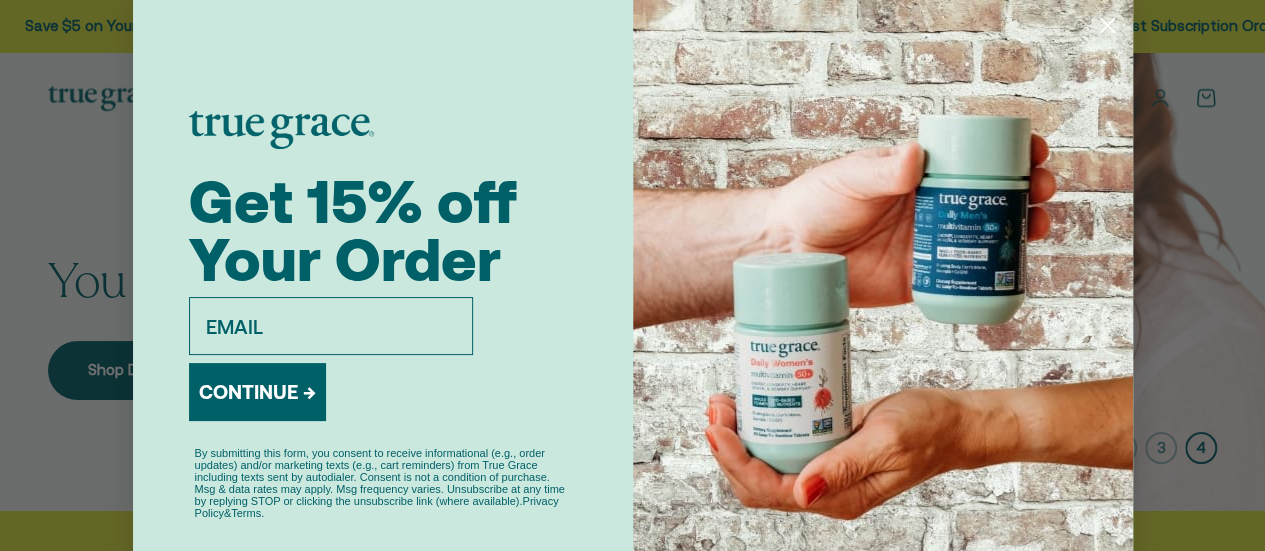 type on "sdunne88@gmail.com" 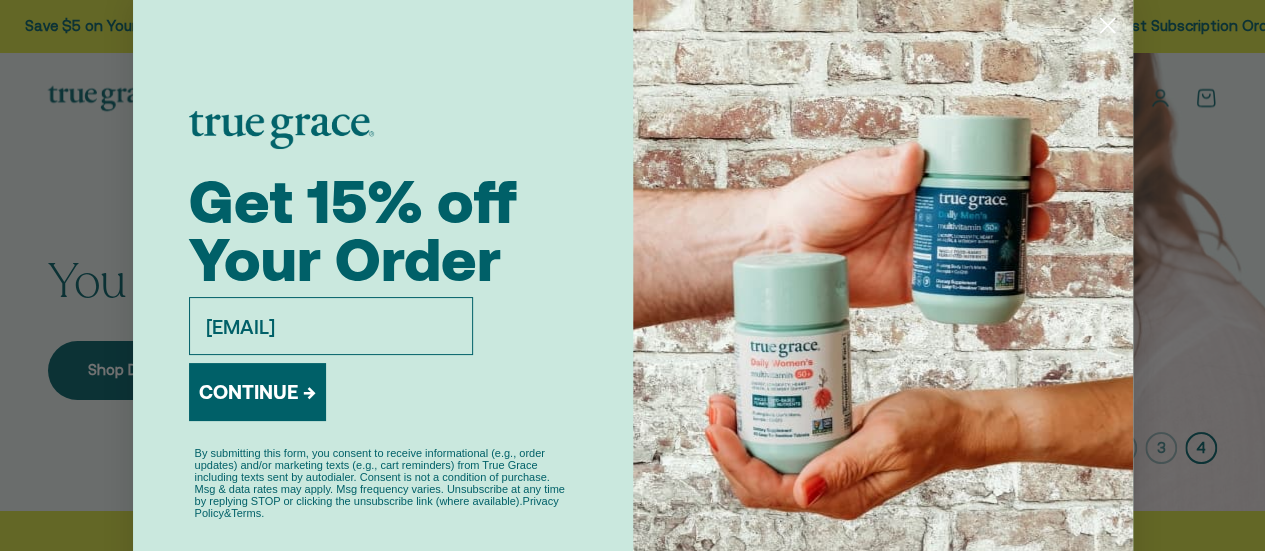 click on "CONTINUE →" at bounding box center [257, 392] 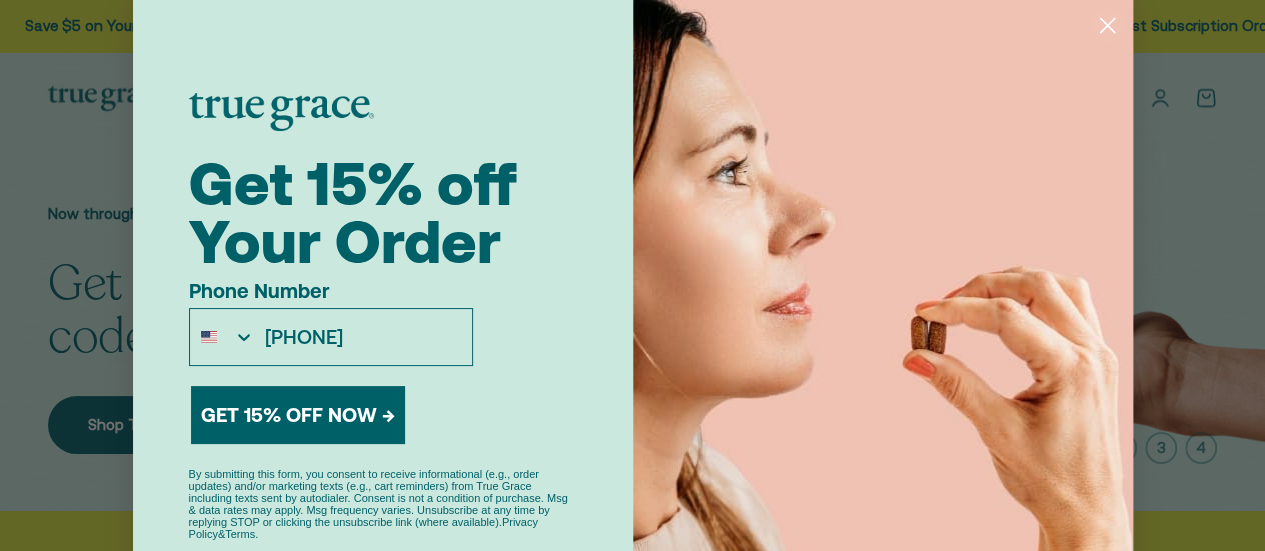 type on "714-397-5592" 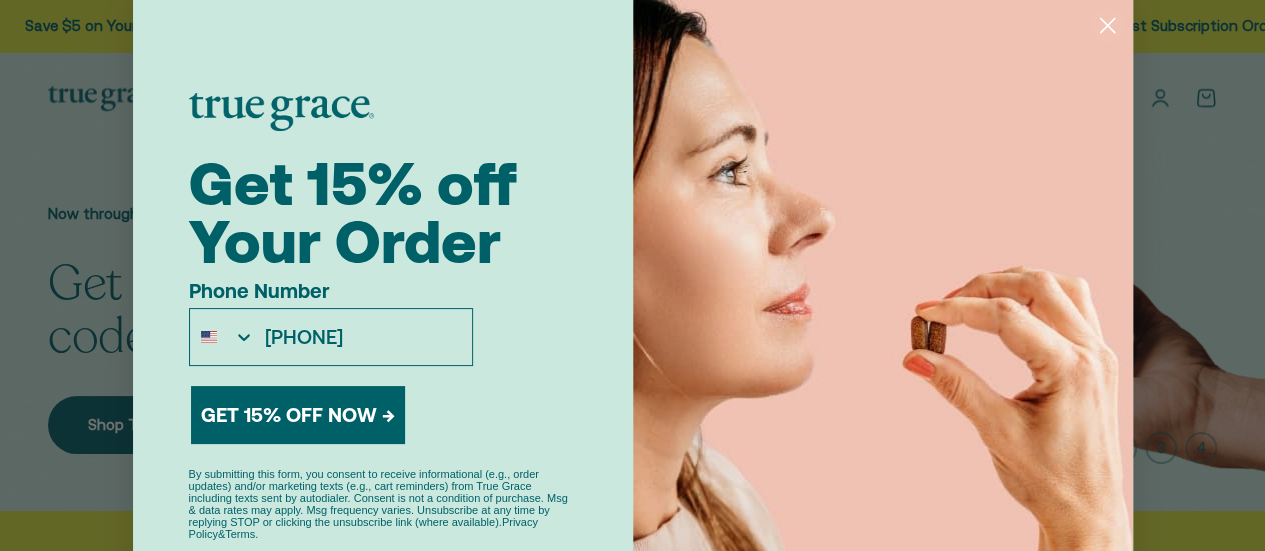click on "GET 15% OFF NOW →" at bounding box center [298, 415] 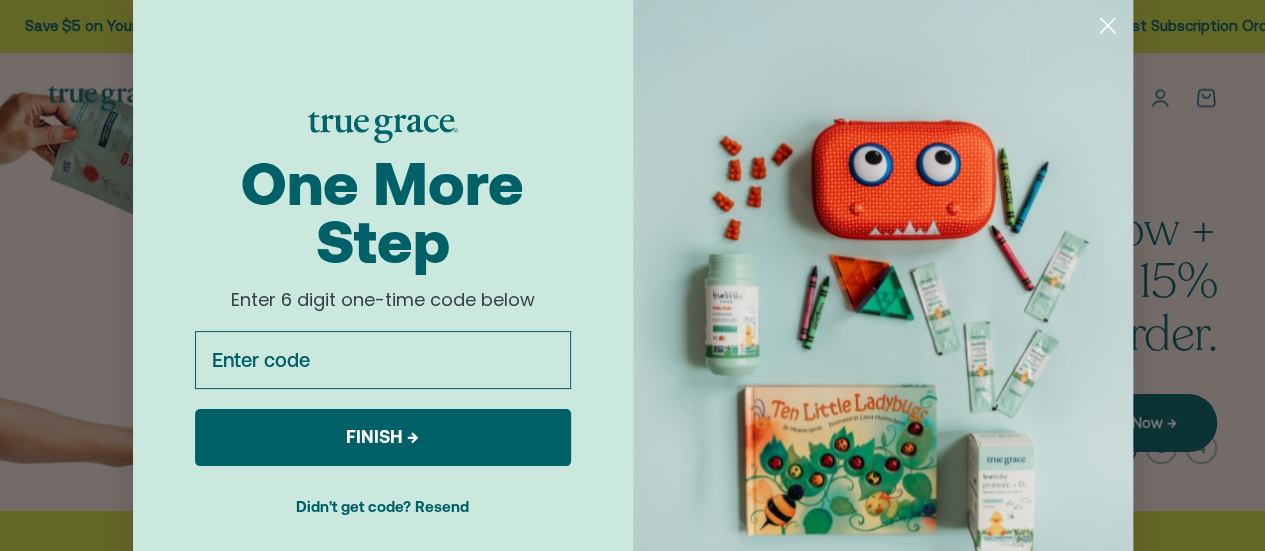 click on "Enter code" at bounding box center (383, 360) 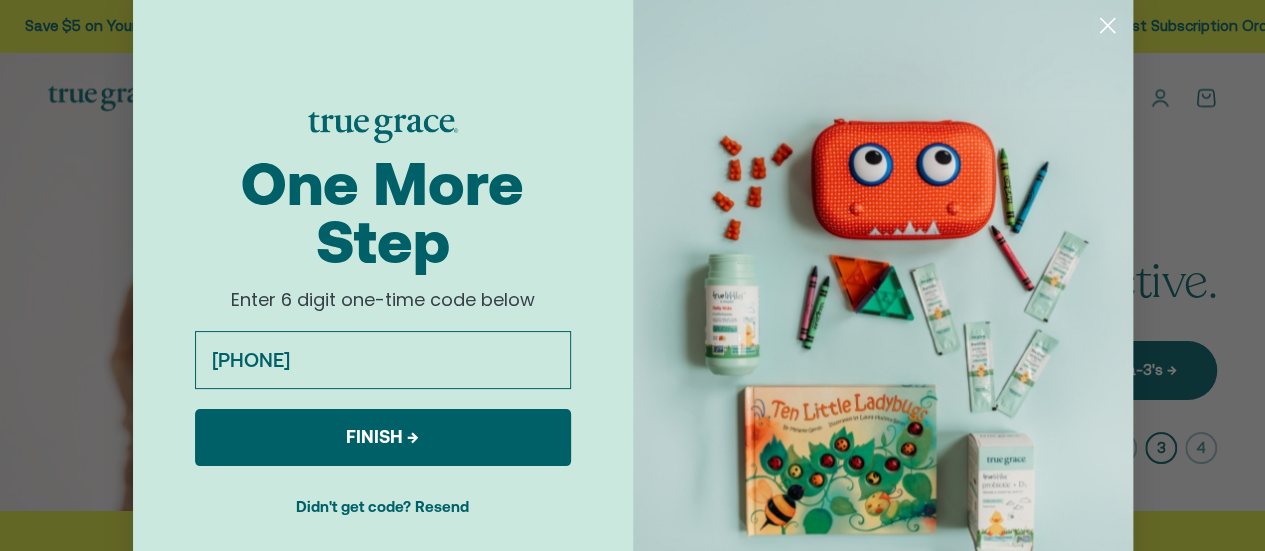type on "727737" 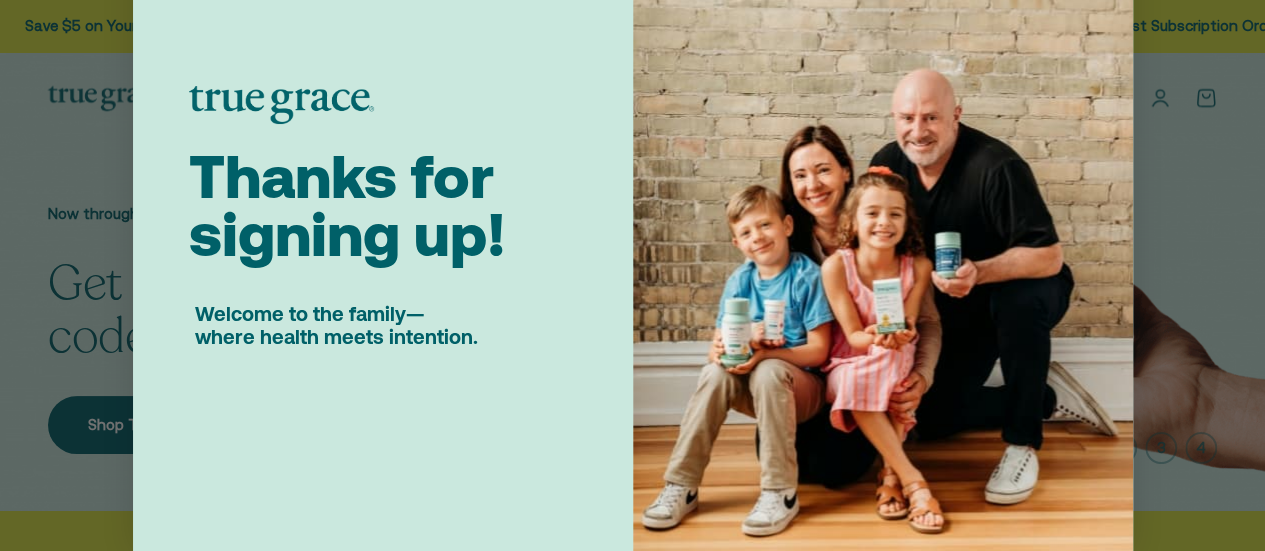 scroll, scrollTop: 0, scrollLeft: 0, axis: both 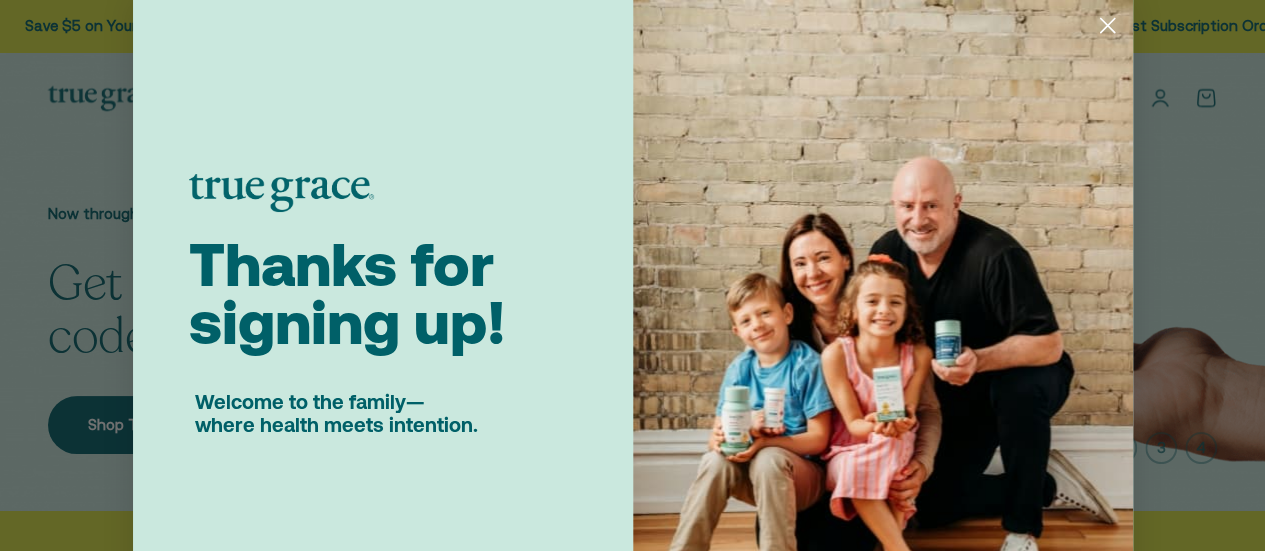 click 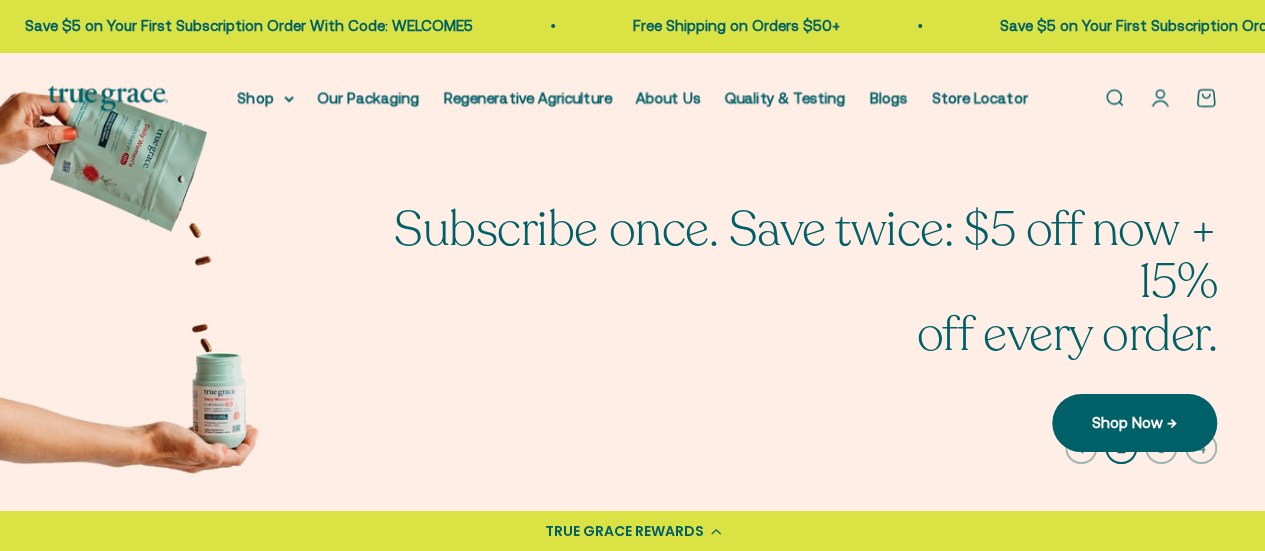 scroll, scrollTop: 229, scrollLeft: 0, axis: vertical 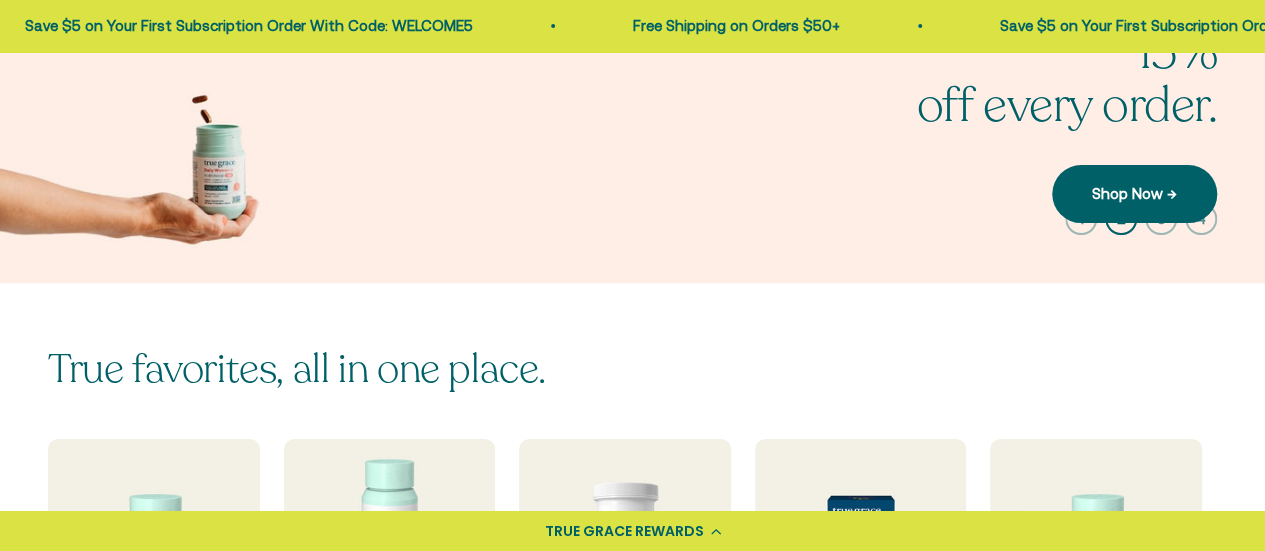 click 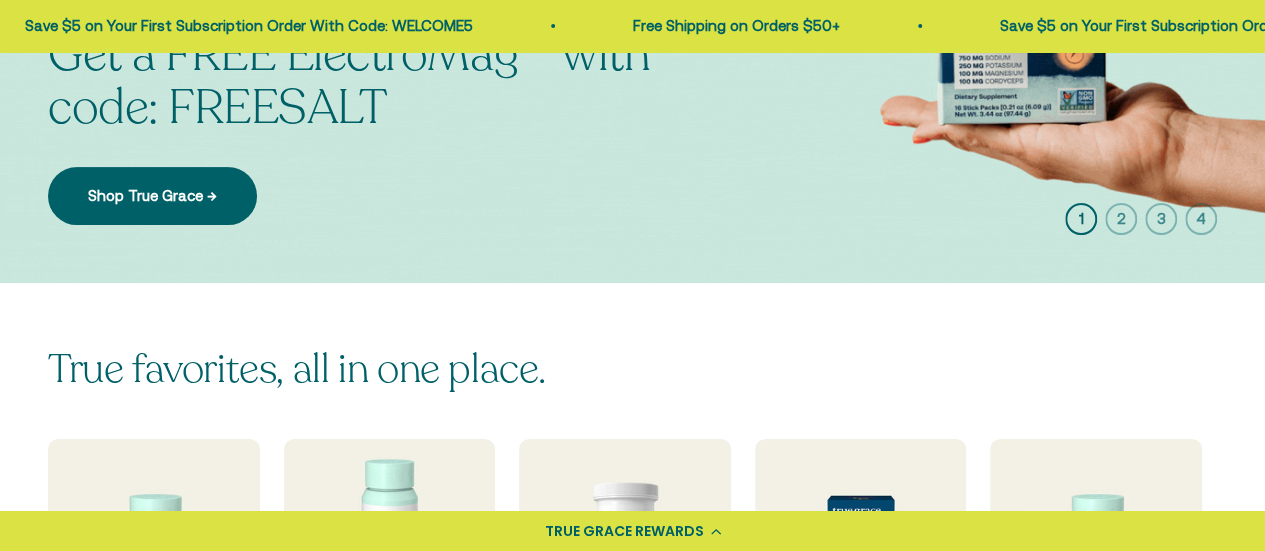 scroll, scrollTop: 0, scrollLeft: 0, axis: both 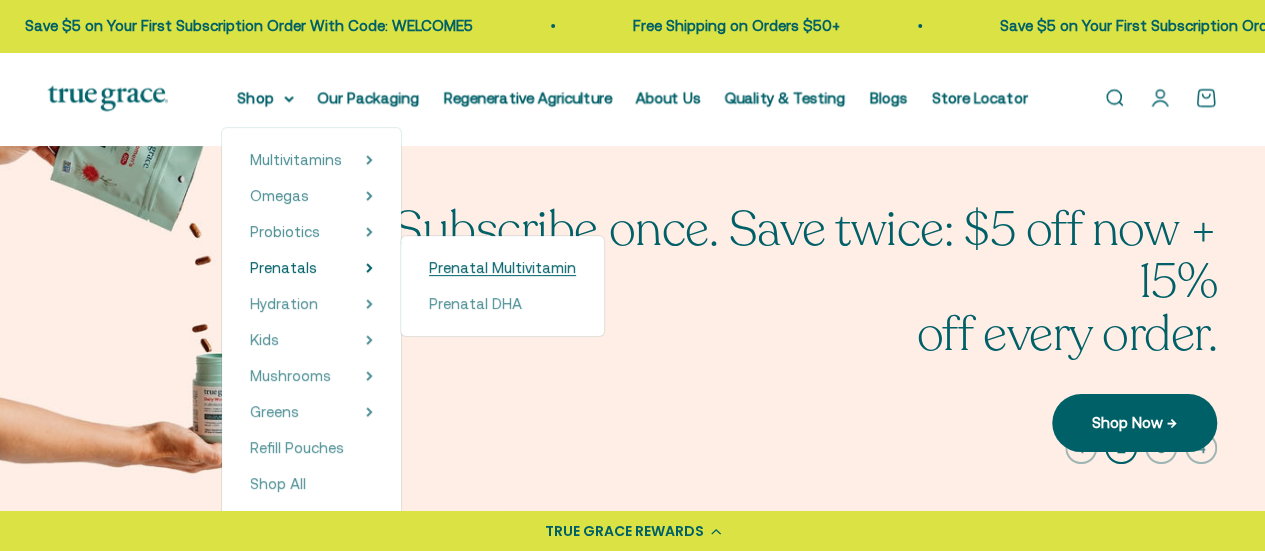 click on "Prenatal Multivitamin" at bounding box center (502, 267) 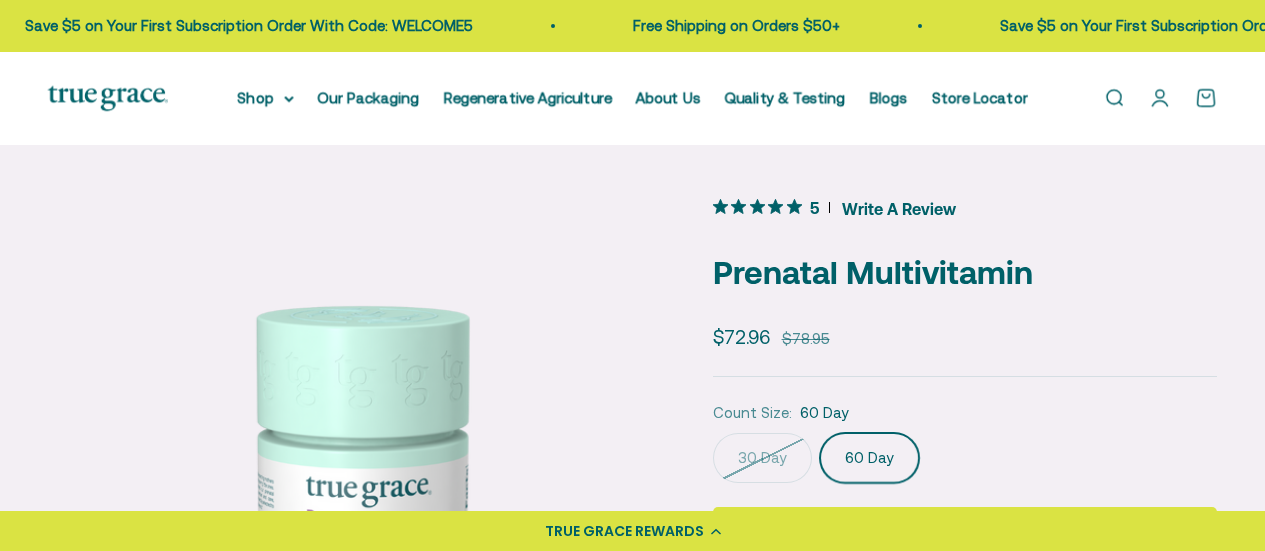 scroll, scrollTop: 975, scrollLeft: 0, axis: vertical 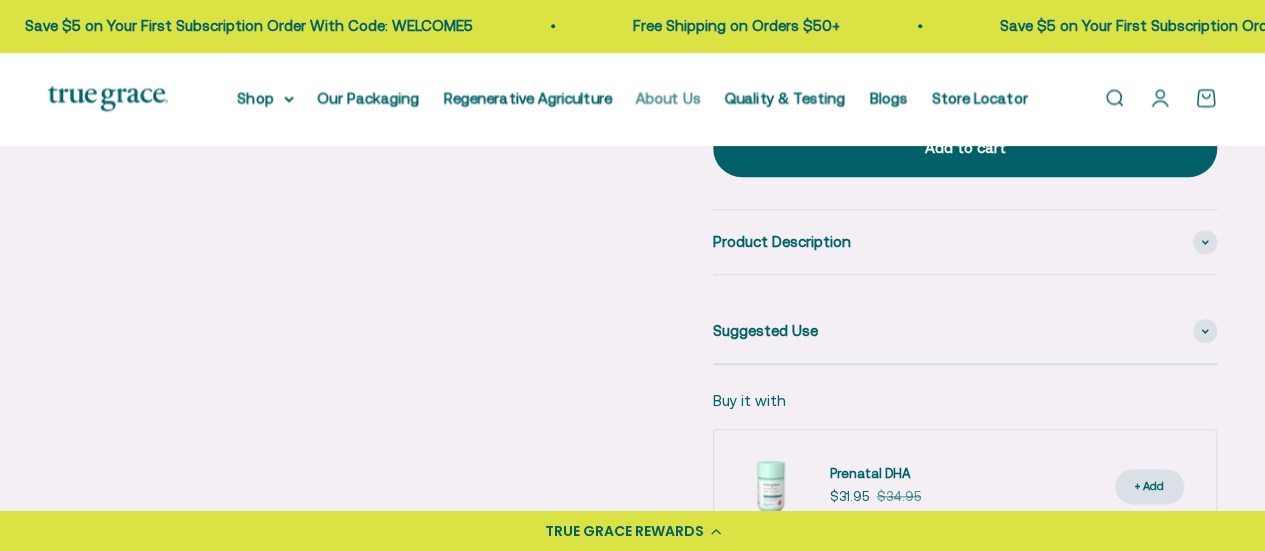 click on "About Us" at bounding box center (668, 97) 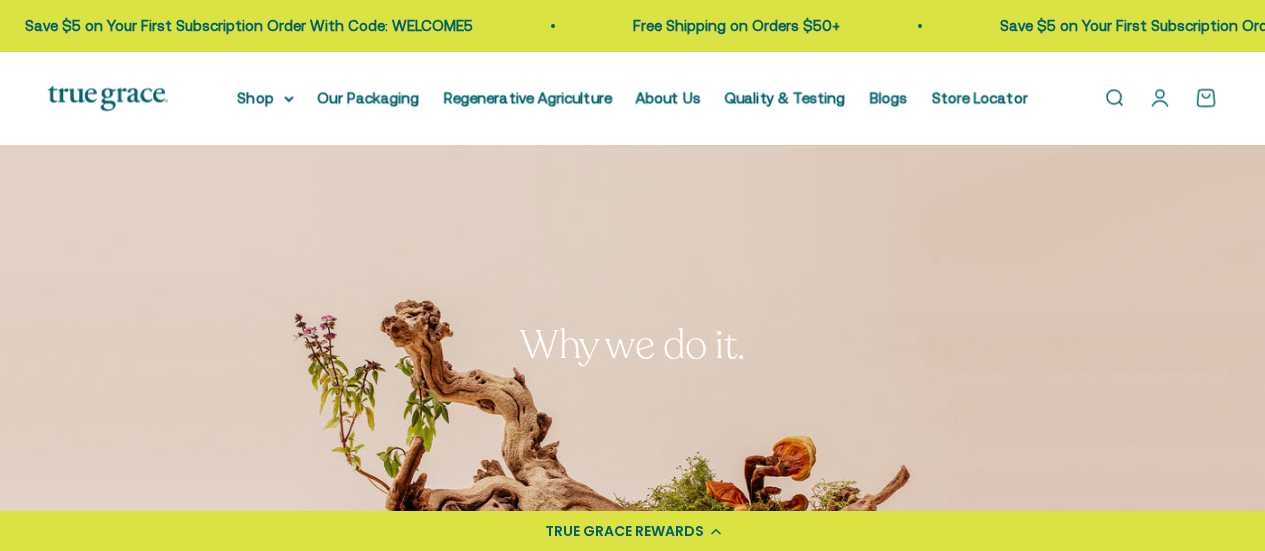 scroll, scrollTop: 561, scrollLeft: 0, axis: vertical 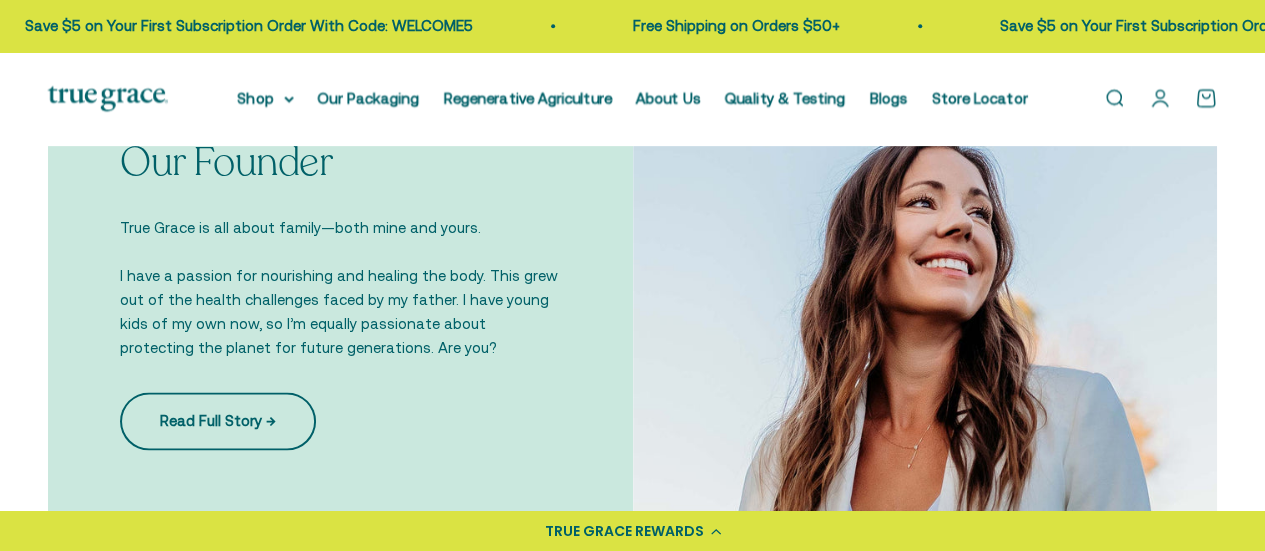 click on "Read Full Story →" at bounding box center (218, 421) 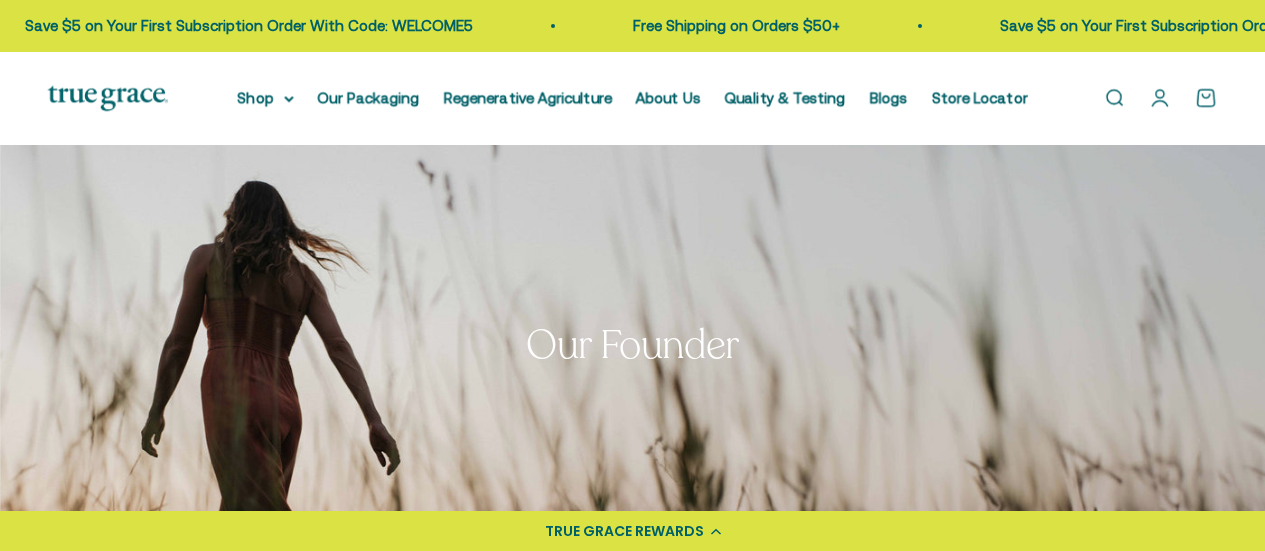 scroll, scrollTop: 483, scrollLeft: 0, axis: vertical 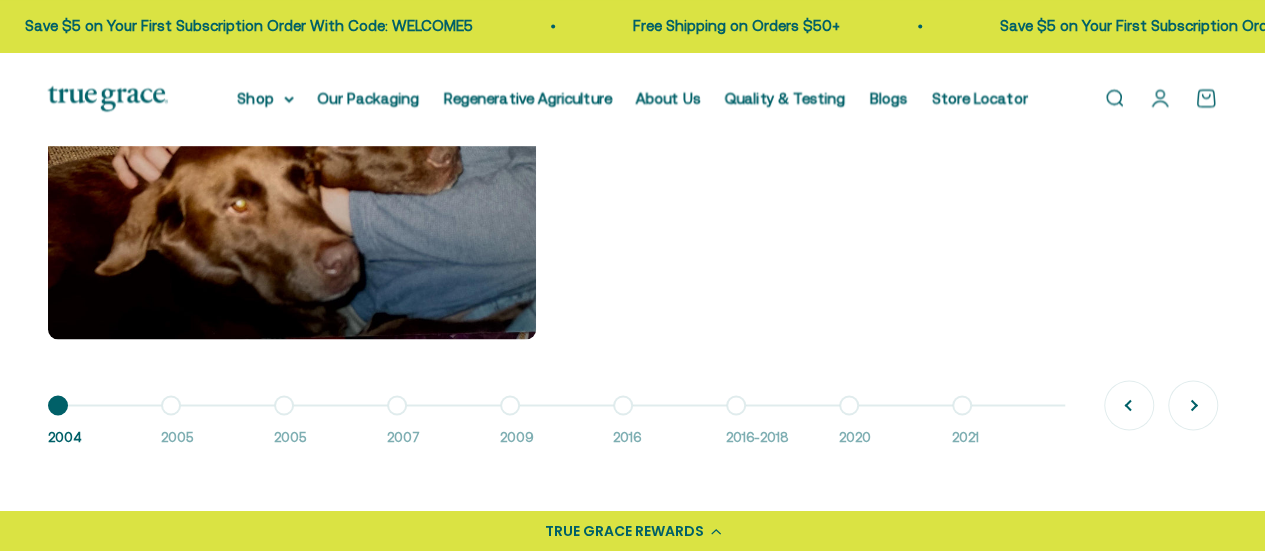click on "Go to item 2
2005" at bounding box center (217, 426) 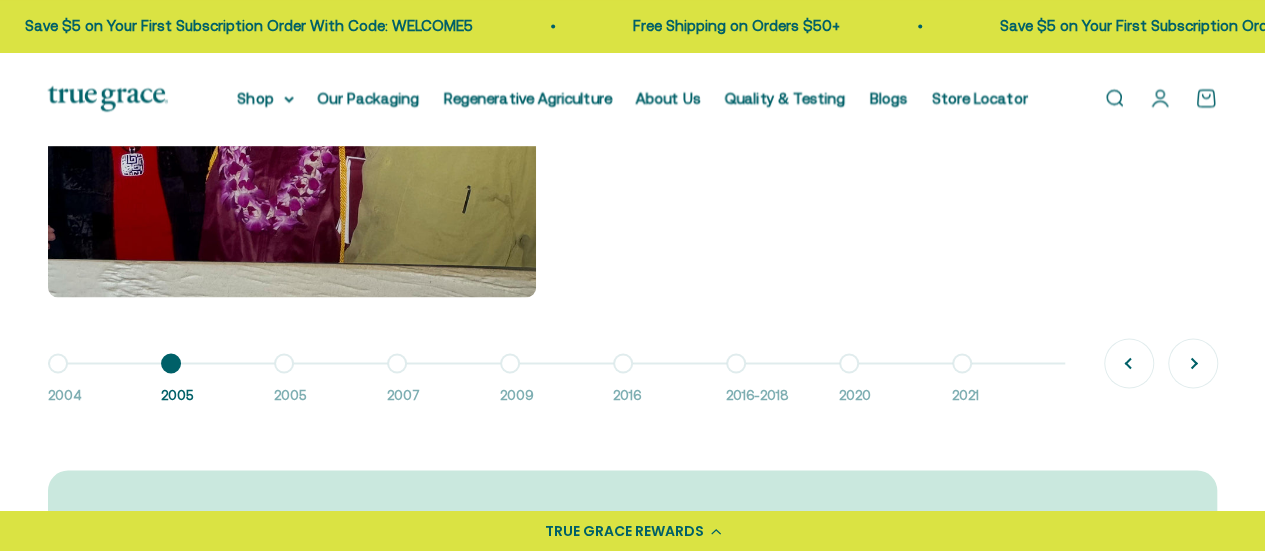 scroll, scrollTop: 1563, scrollLeft: 0, axis: vertical 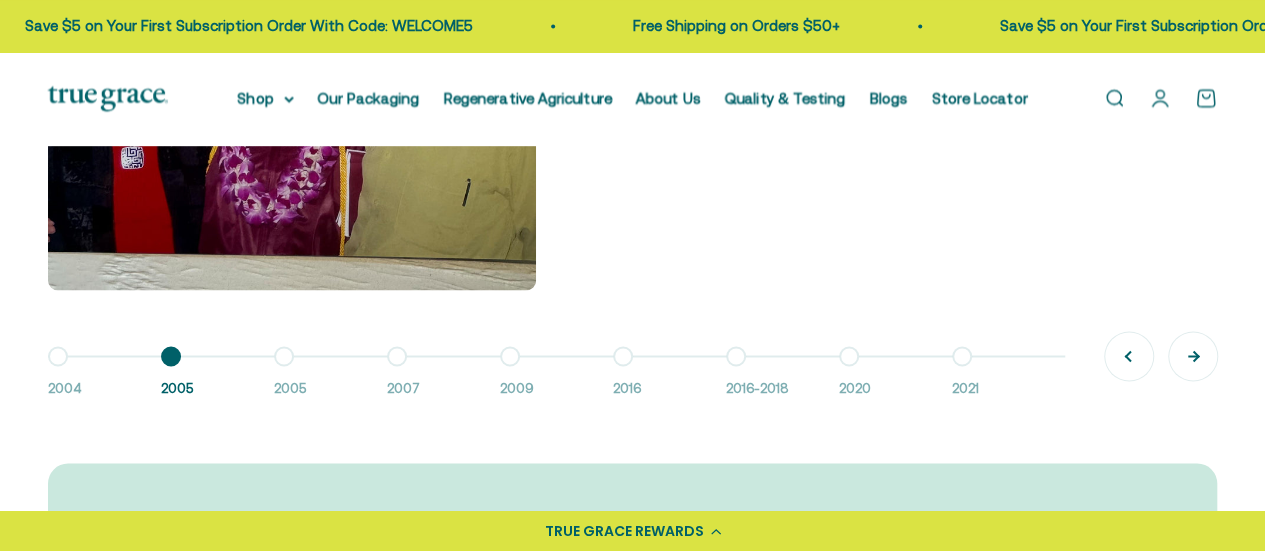 click on "Next" at bounding box center (1193, 356) 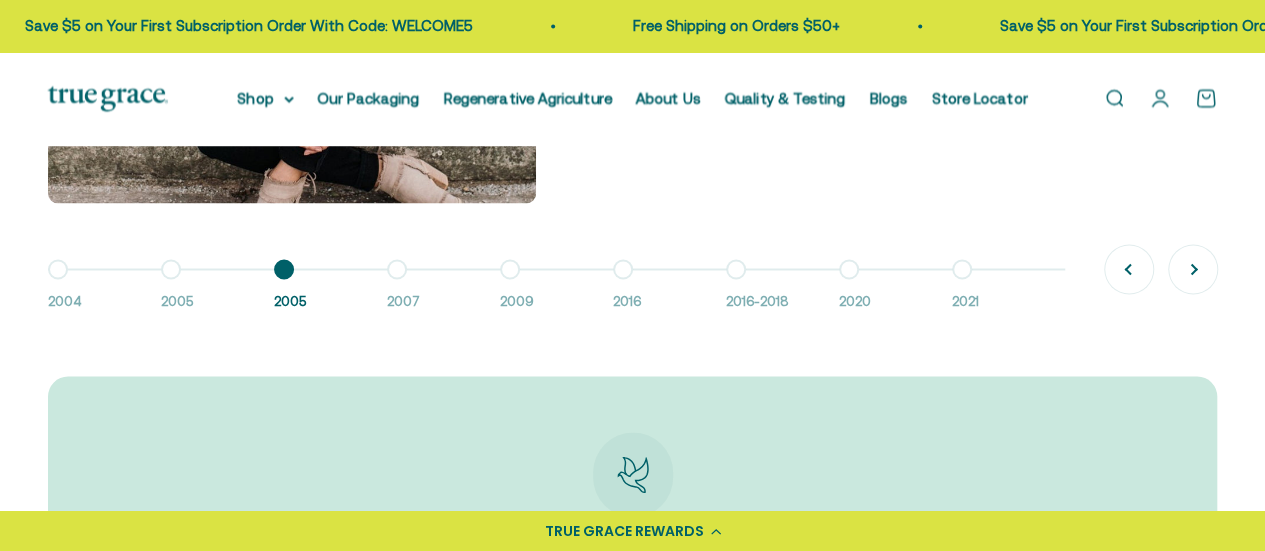 scroll, scrollTop: 1657, scrollLeft: 0, axis: vertical 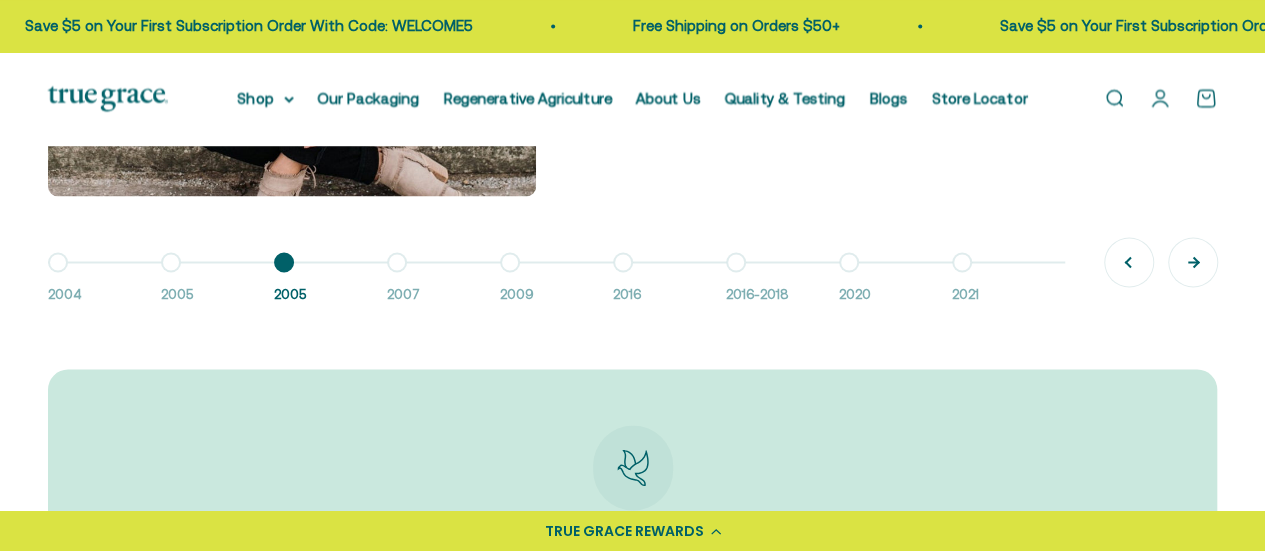 click on "Next" at bounding box center [1193, 262] 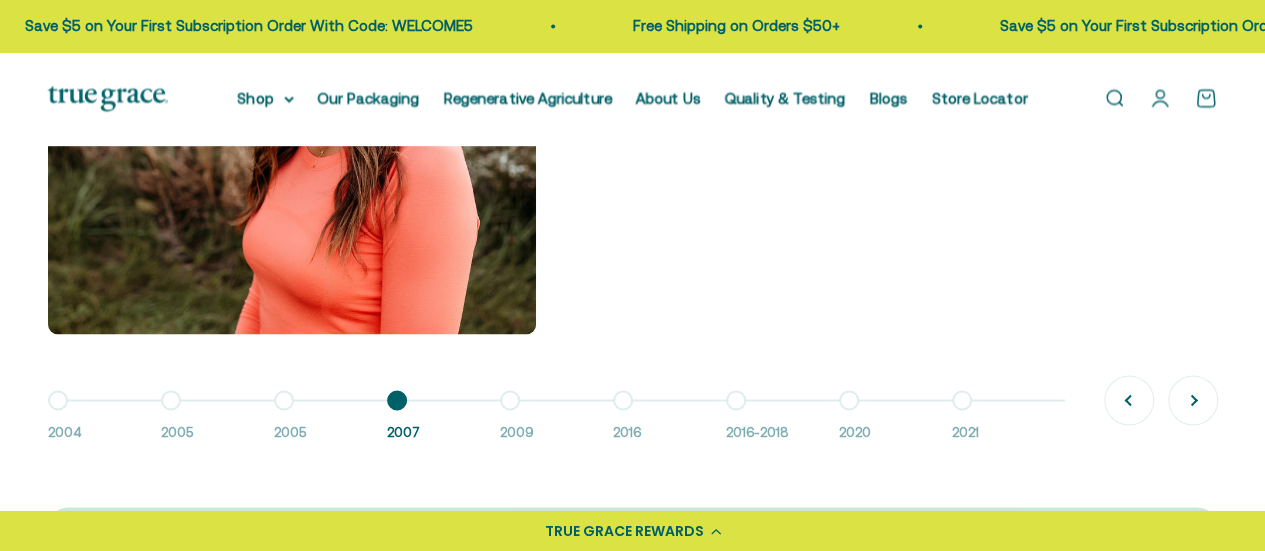 scroll, scrollTop: 1618, scrollLeft: 0, axis: vertical 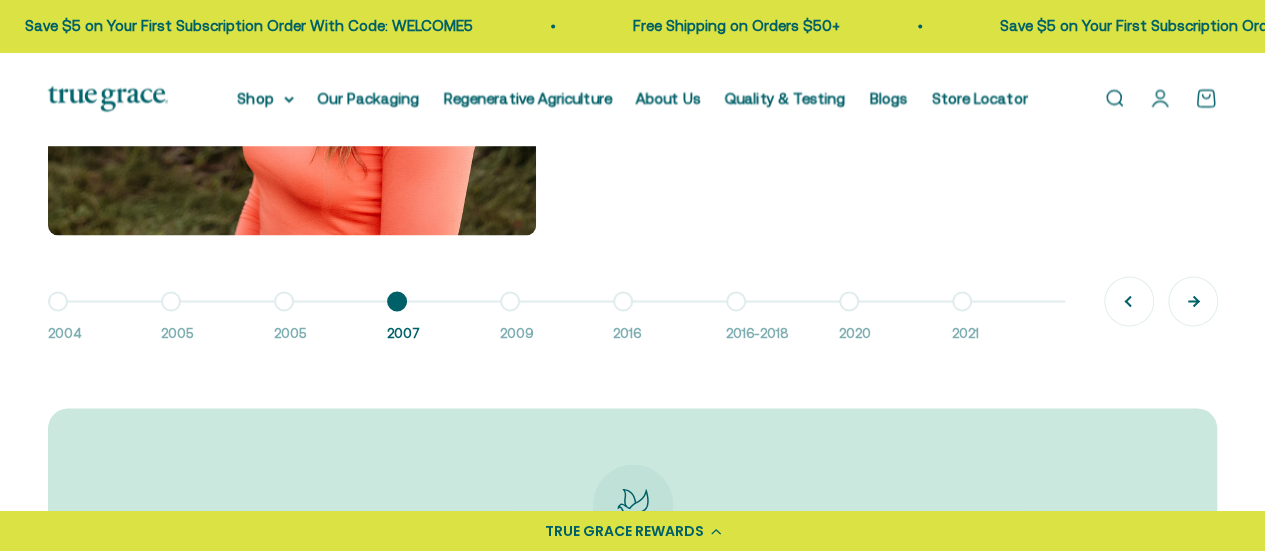 click on "Next" at bounding box center (1193, 301) 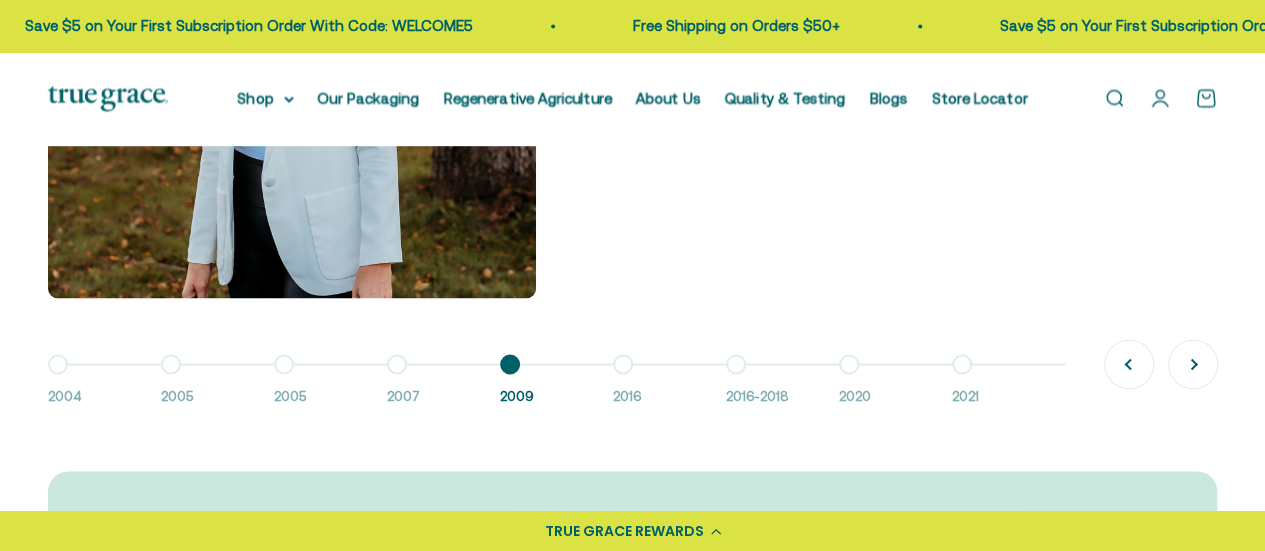 scroll, scrollTop: 1556, scrollLeft: 0, axis: vertical 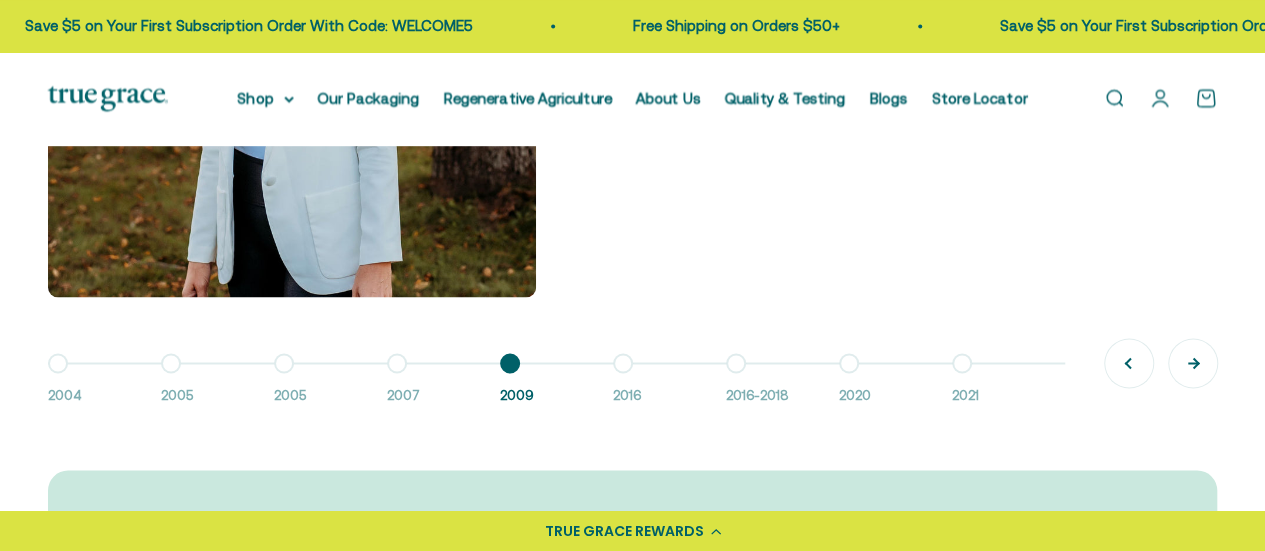 click on "Next" at bounding box center [1193, 363] 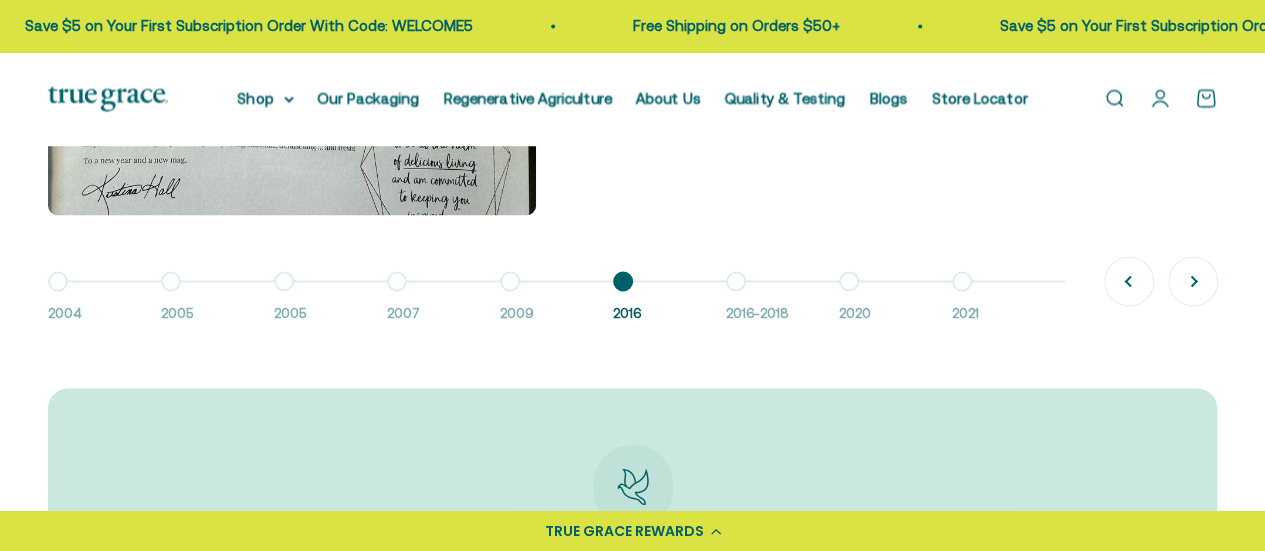 scroll, scrollTop: 1641, scrollLeft: 0, axis: vertical 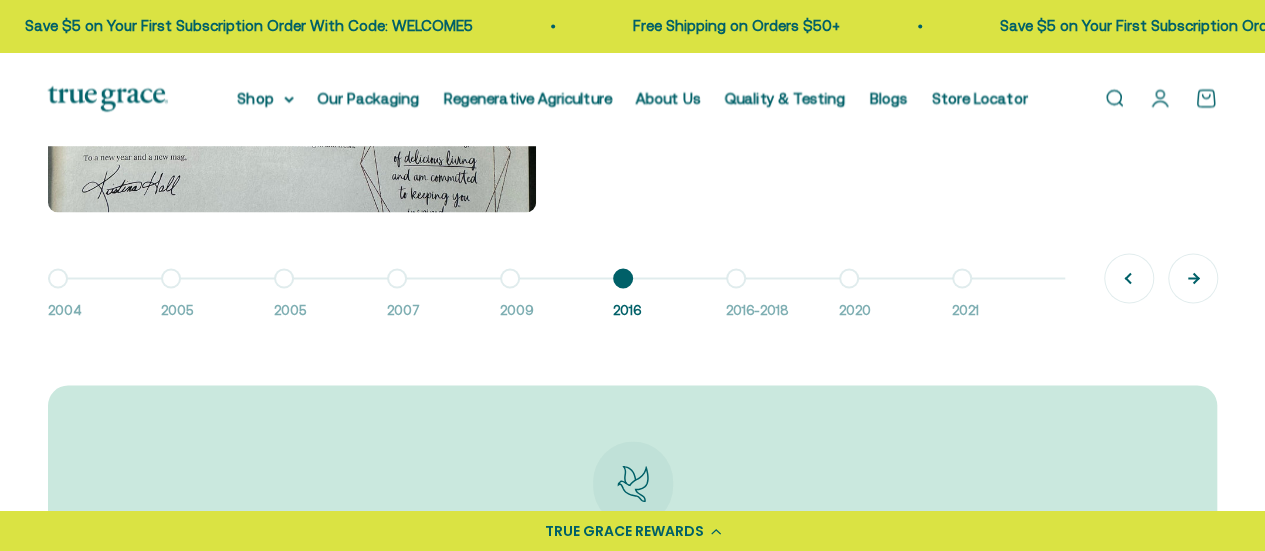 click on "Next" at bounding box center [1193, 278] 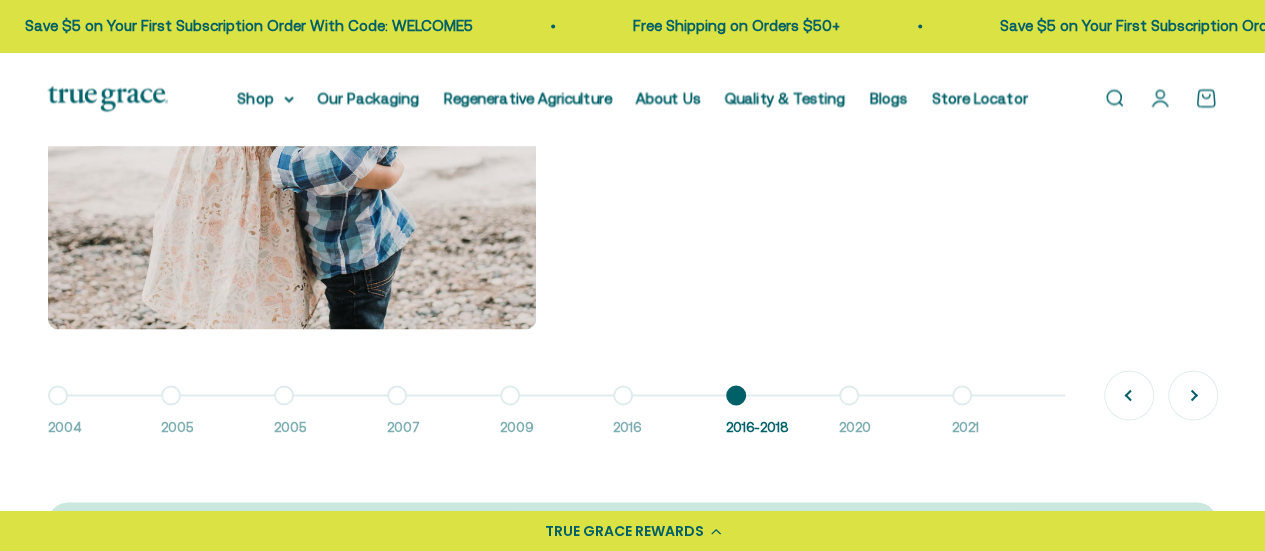 scroll, scrollTop: 1525, scrollLeft: 0, axis: vertical 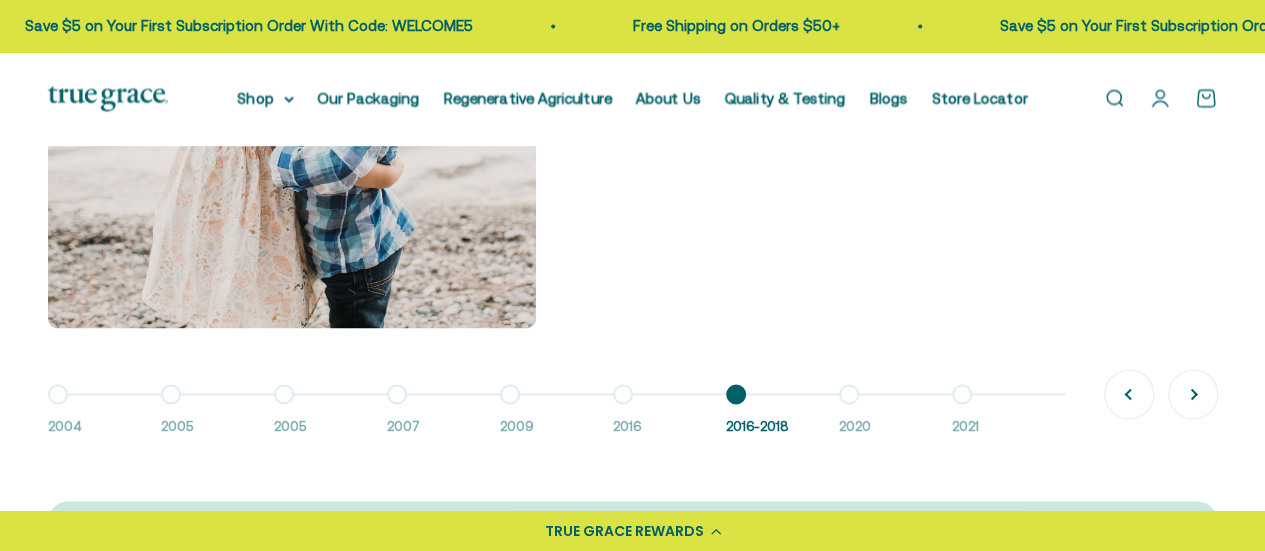 click on "Go to item 8
2020" at bounding box center (895, 415) 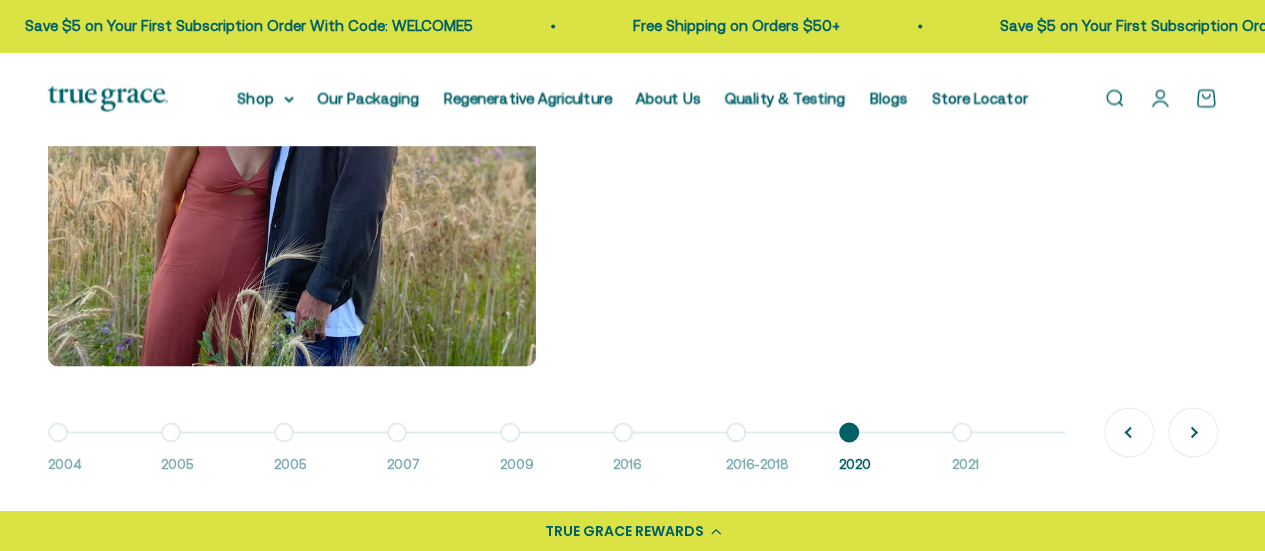 scroll, scrollTop: 1488, scrollLeft: 0, axis: vertical 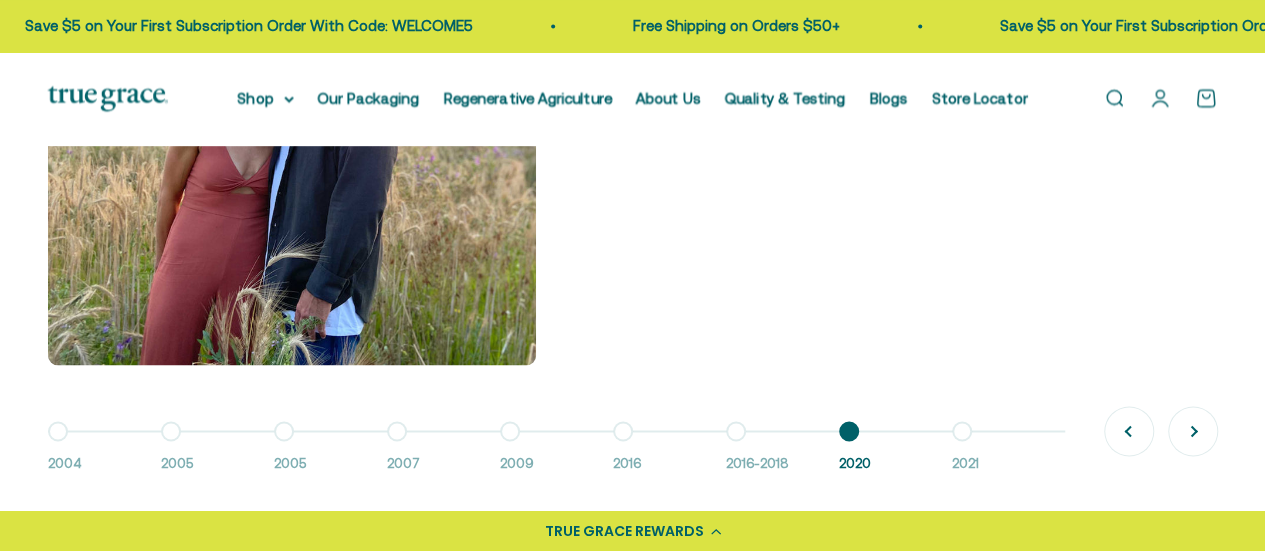 click on "Go to item 9
2021" at bounding box center [1008, 452] 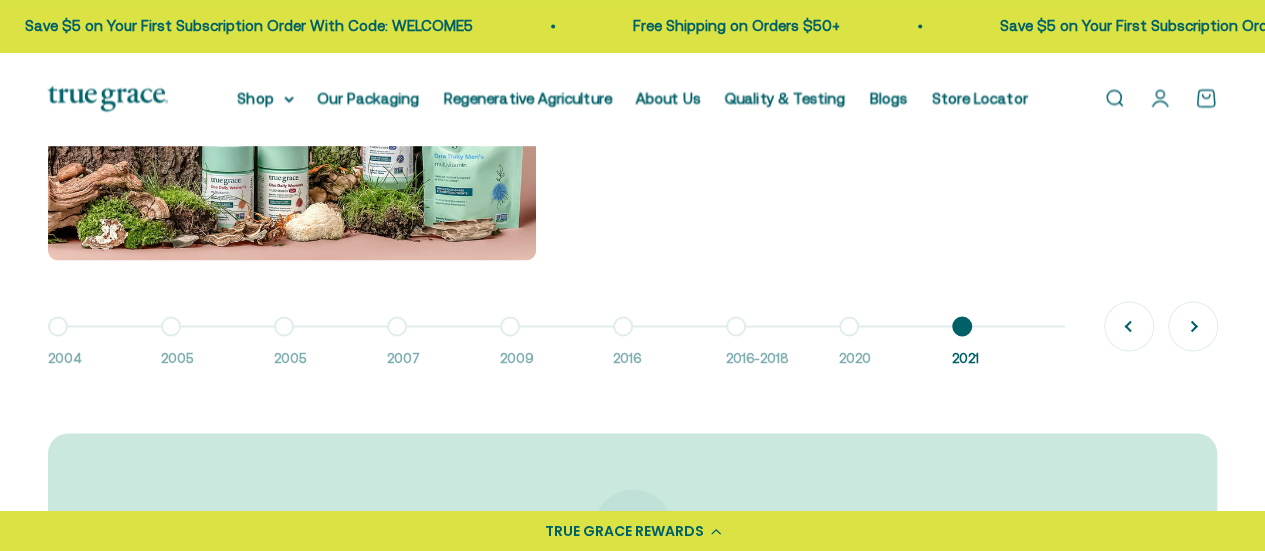 scroll, scrollTop: 1594, scrollLeft: 0, axis: vertical 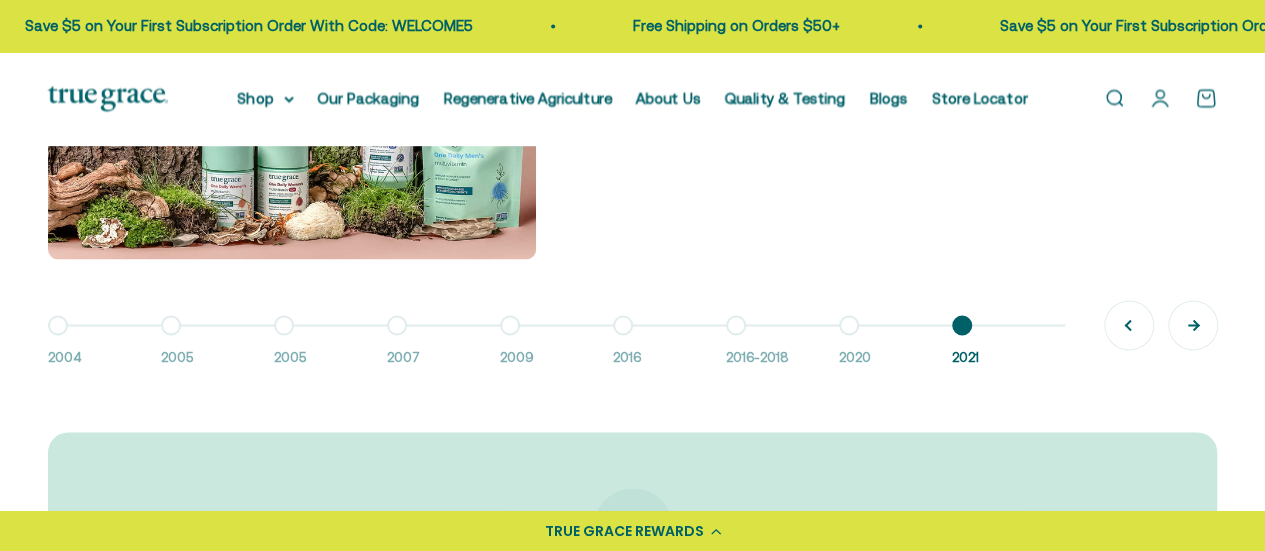 click on "Next" at bounding box center [1193, 325] 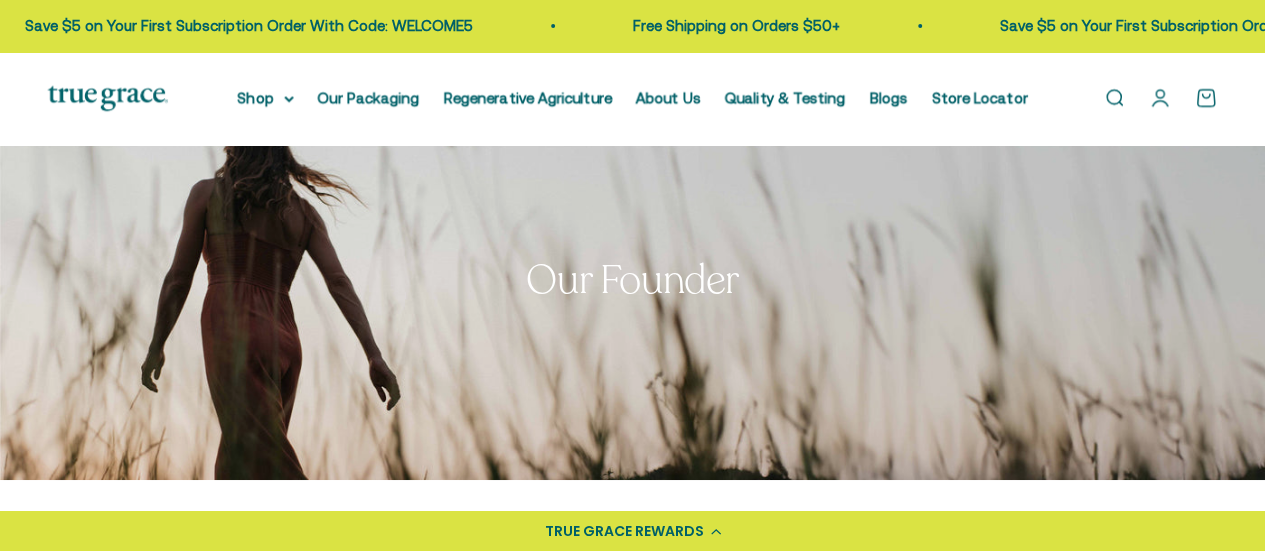 scroll, scrollTop: 0, scrollLeft: 0, axis: both 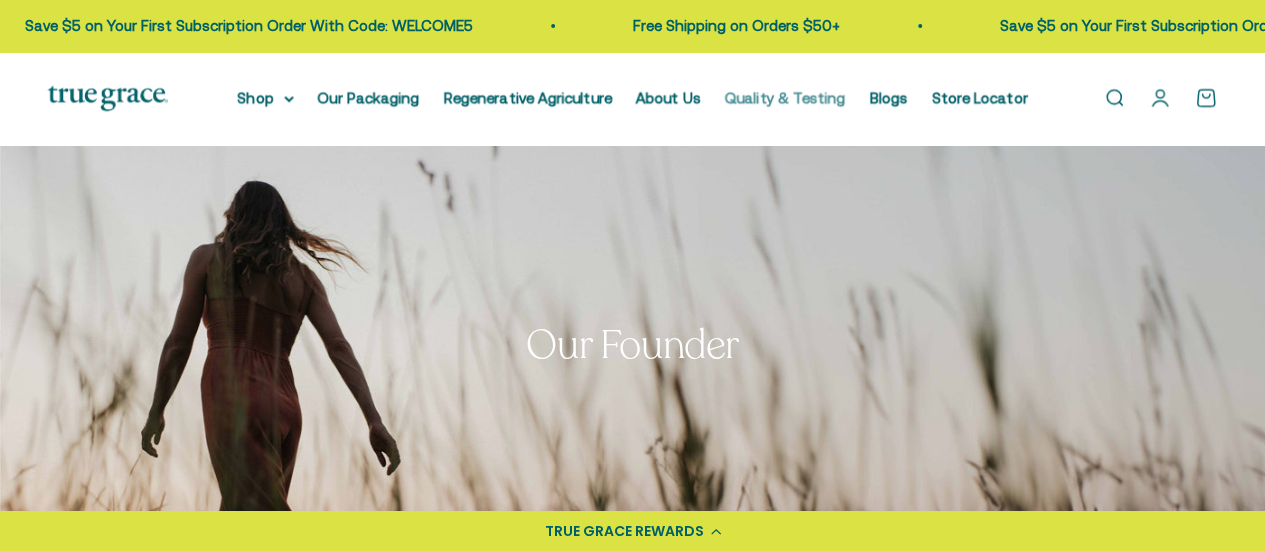click on "Quality & Testing" at bounding box center (785, 97) 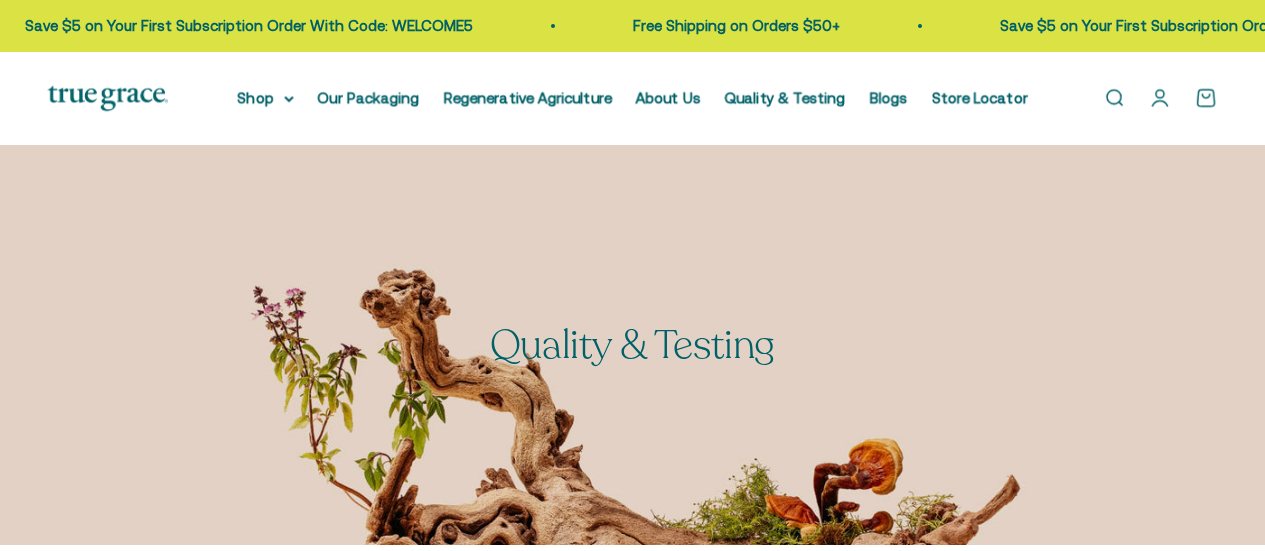 scroll, scrollTop: 0, scrollLeft: 0, axis: both 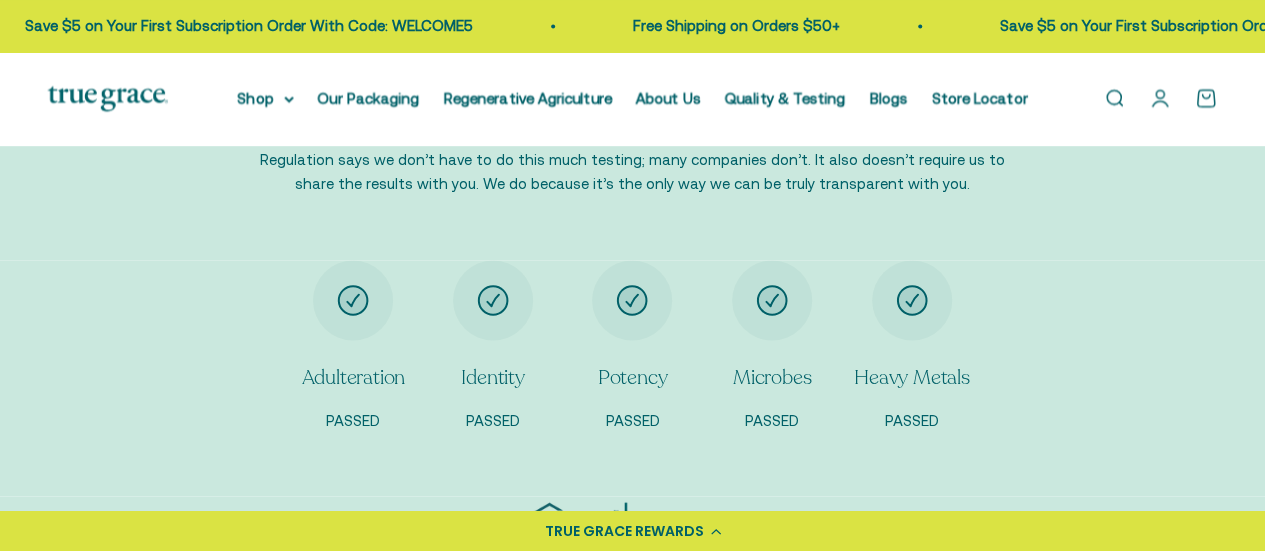 click at bounding box center [632, 300] 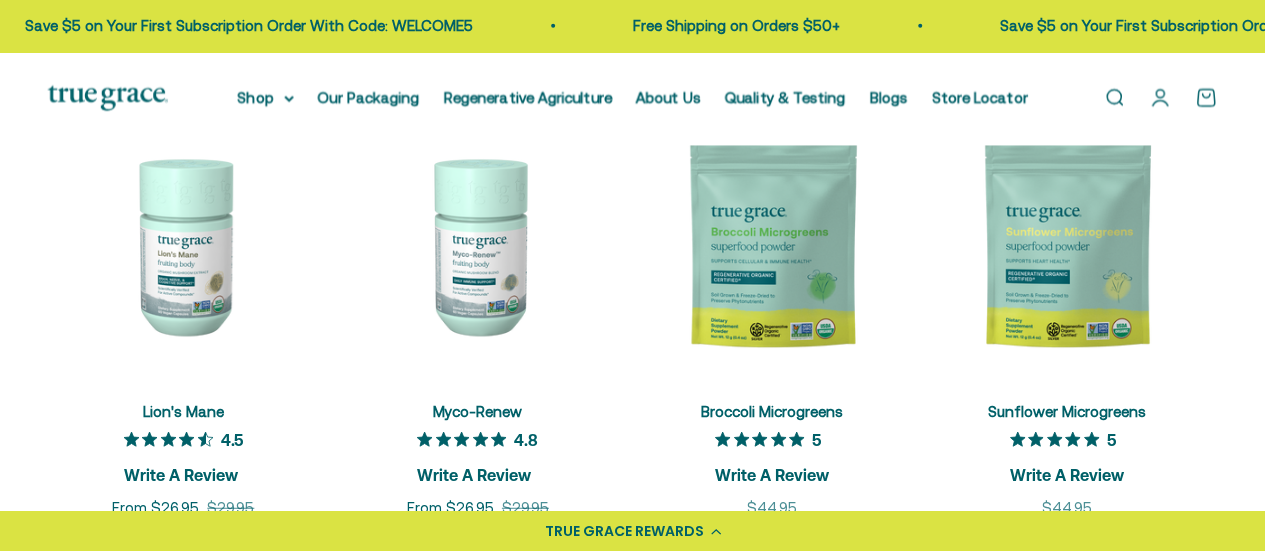 scroll, scrollTop: 2402, scrollLeft: 0, axis: vertical 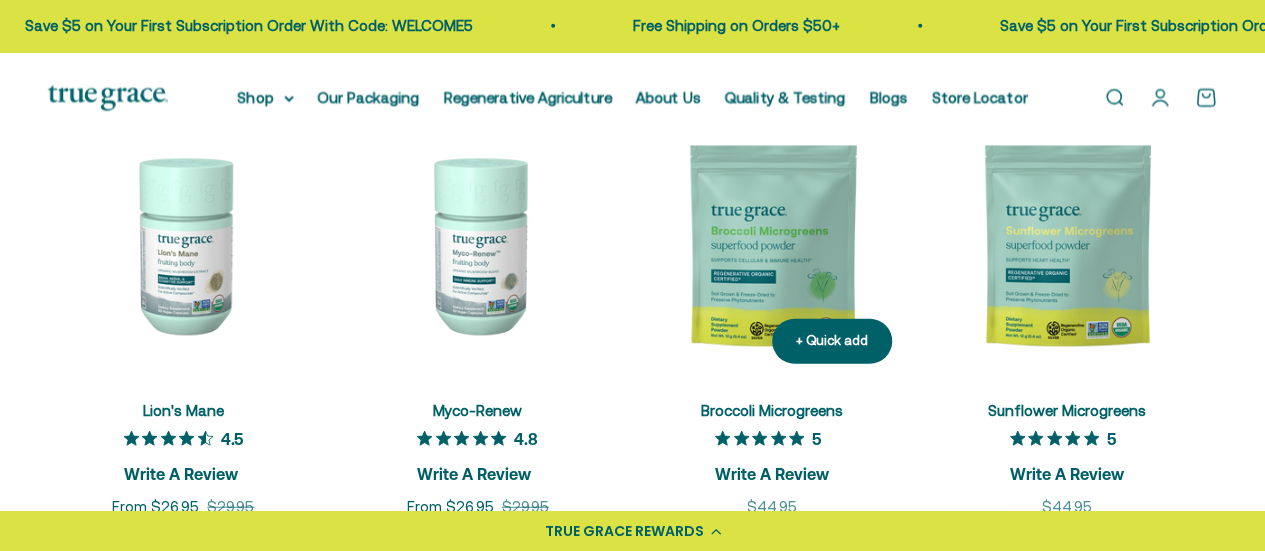 click at bounding box center [772, 244] 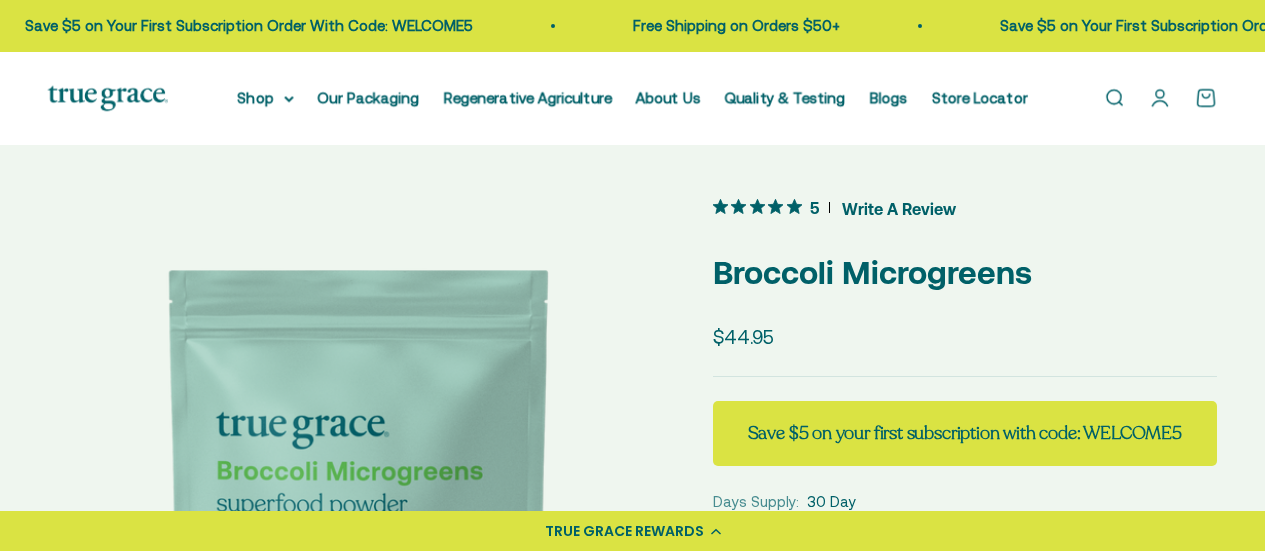 scroll, scrollTop: 0, scrollLeft: 0, axis: both 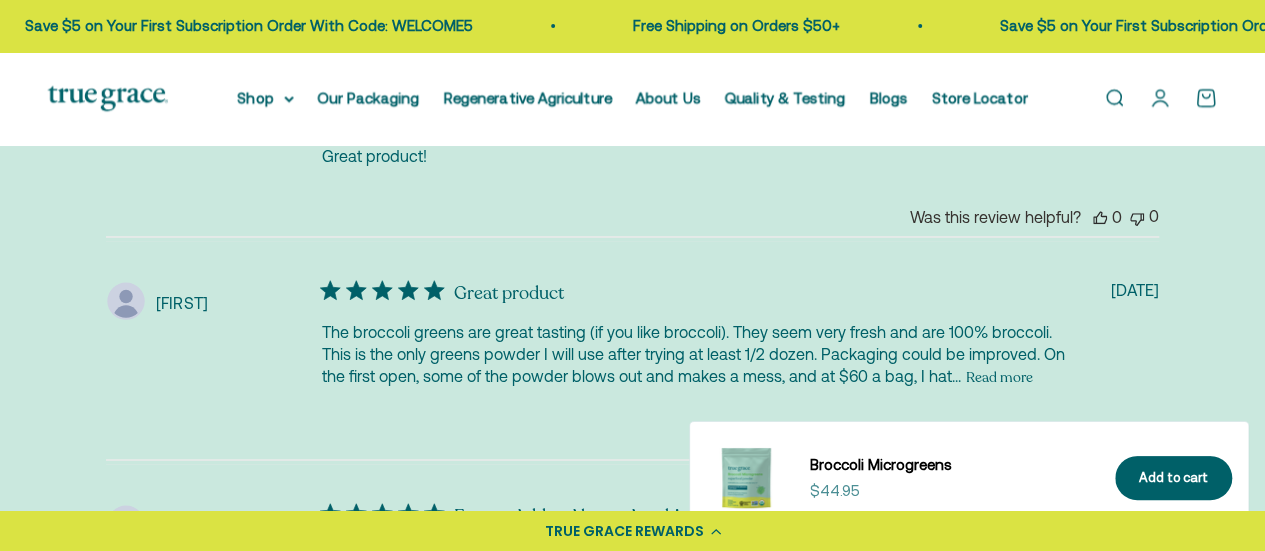 click on "Read more" at bounding box center [998, 378] 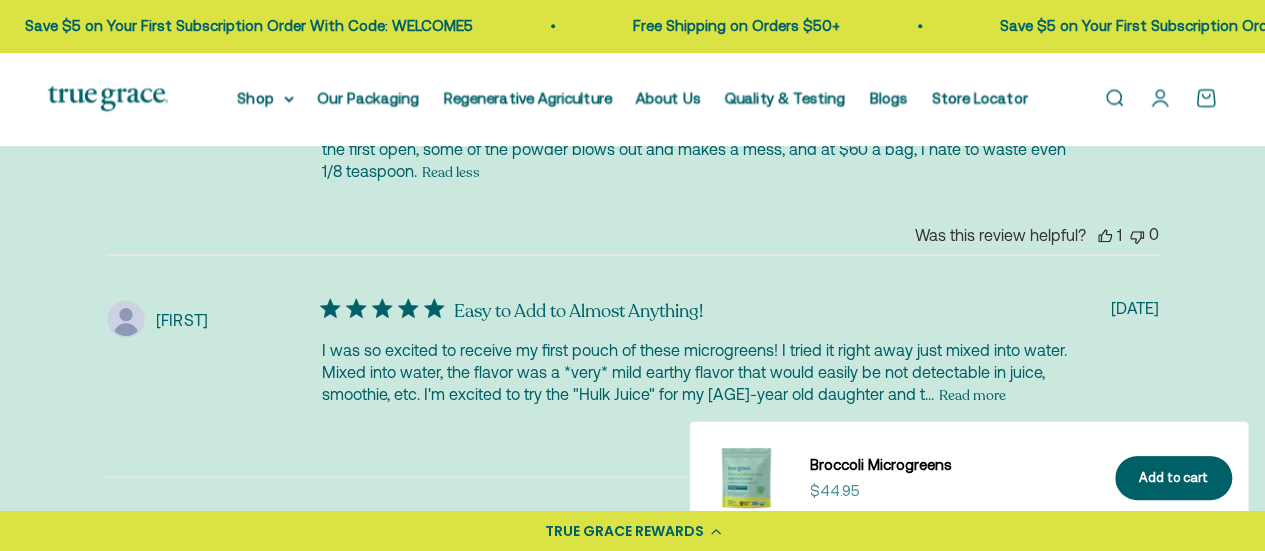 scroll, scrollTop: 4464, scrollLeft: 0, axis: vertical 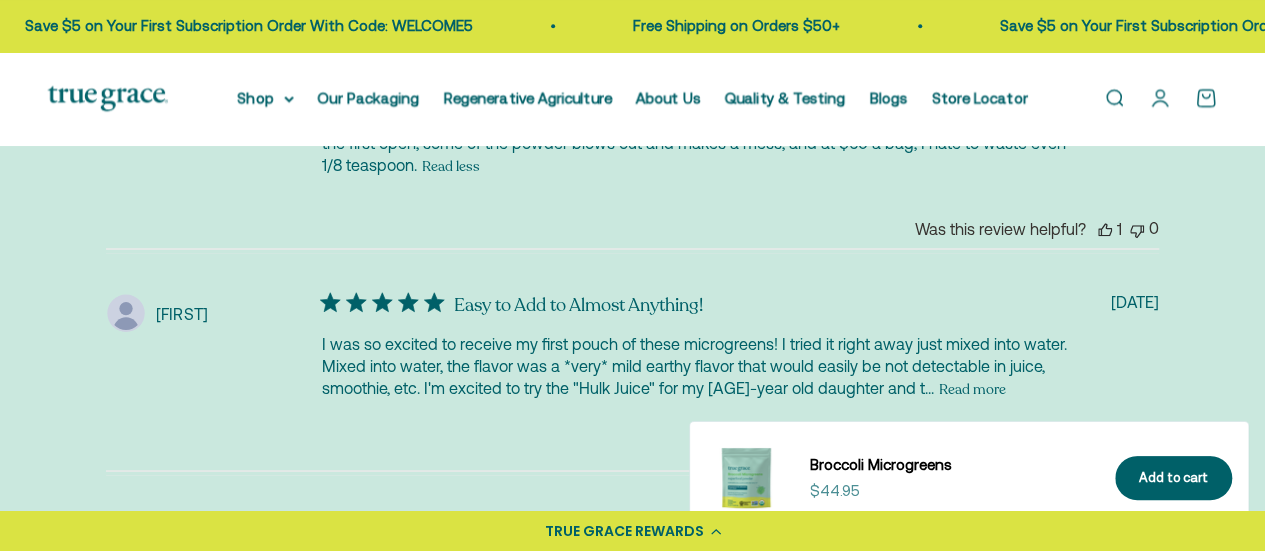 click on "Read more" at bounding box center (971, 389) 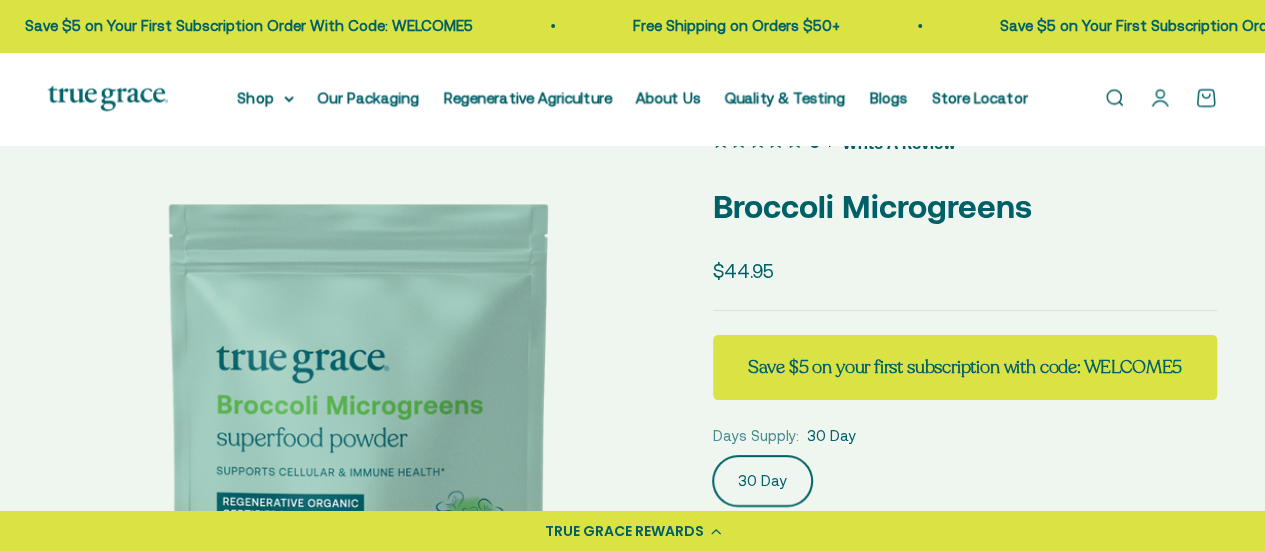 scroll, scrollTop: 67, scrollLeft: 0, axis: vertical 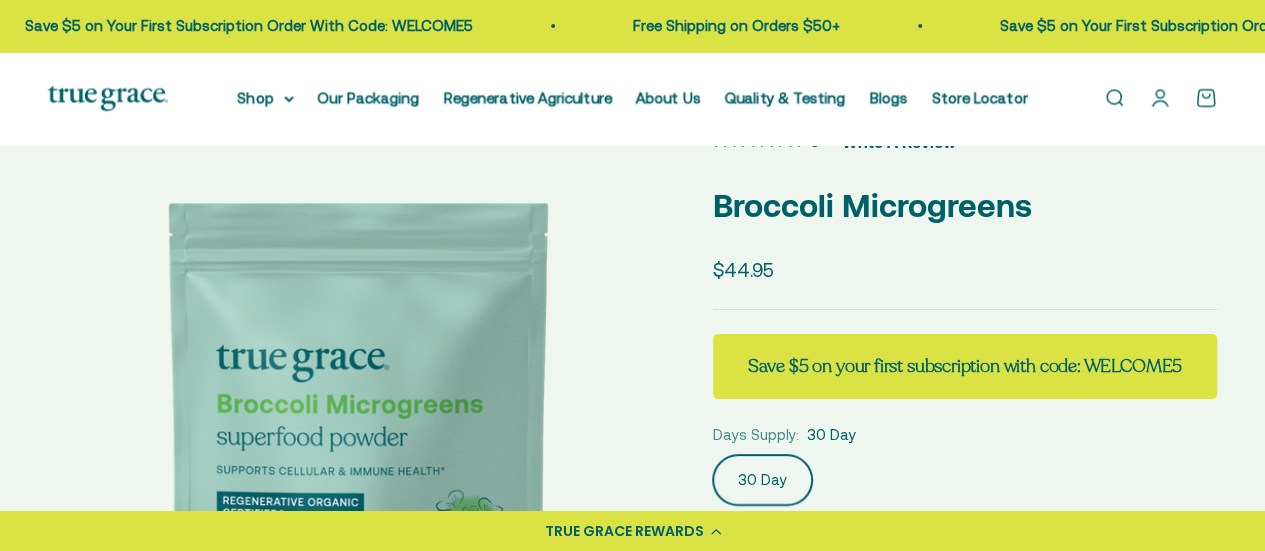 click on "Save $5 on your first subscription  with code: WELCOME5" 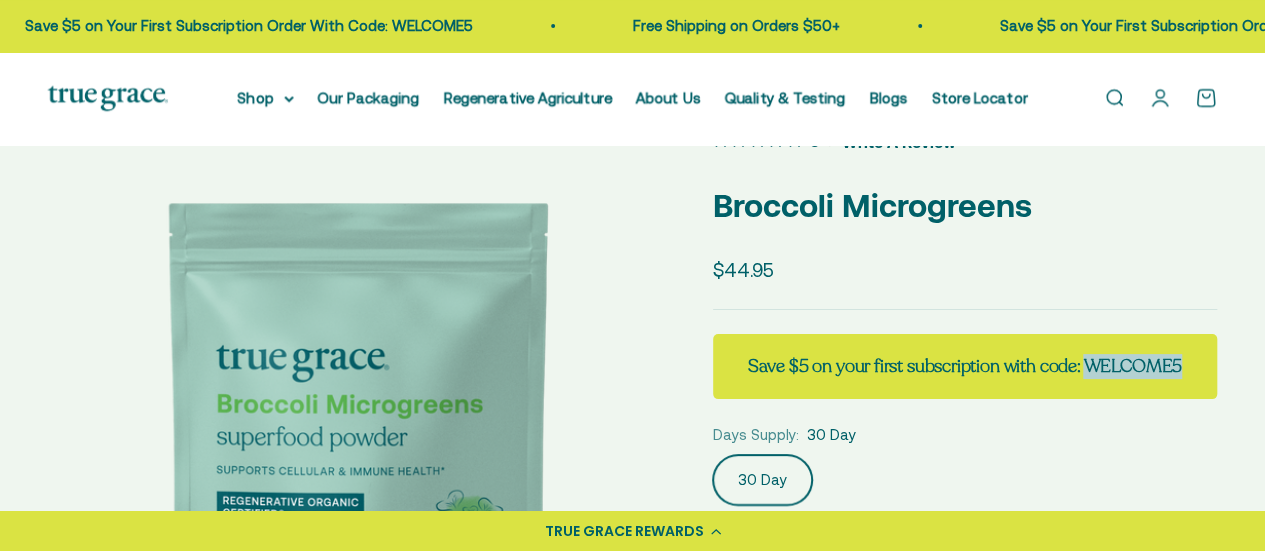 click on "Save $5 on your first subscription  with code: WELCOME5" 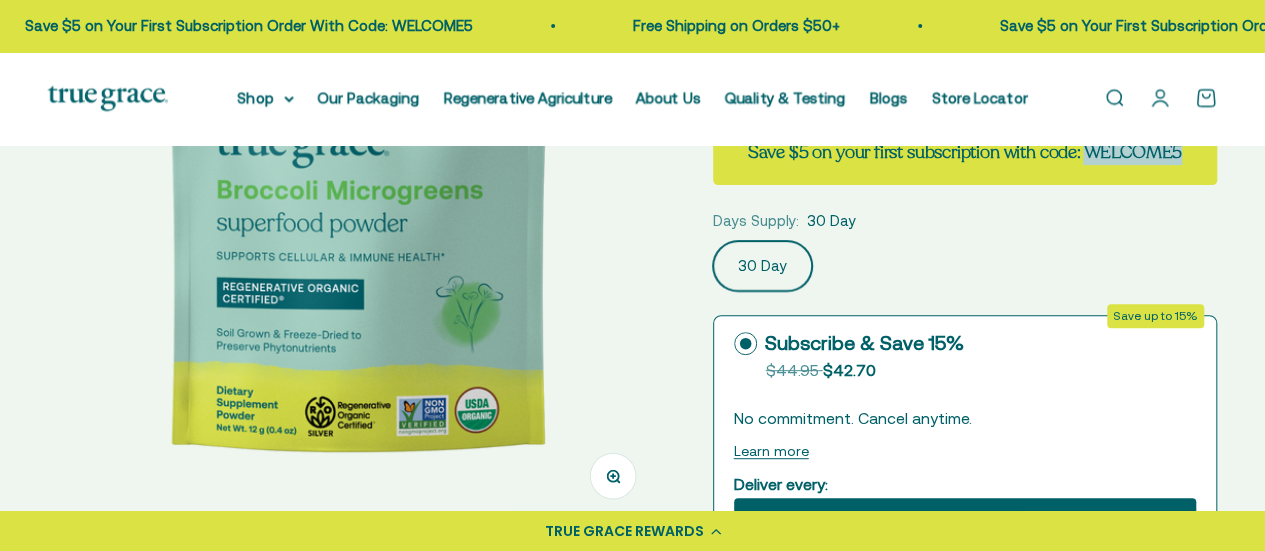 scroll, scrollTop: 431, scrollLeft: 0, axis: vertical 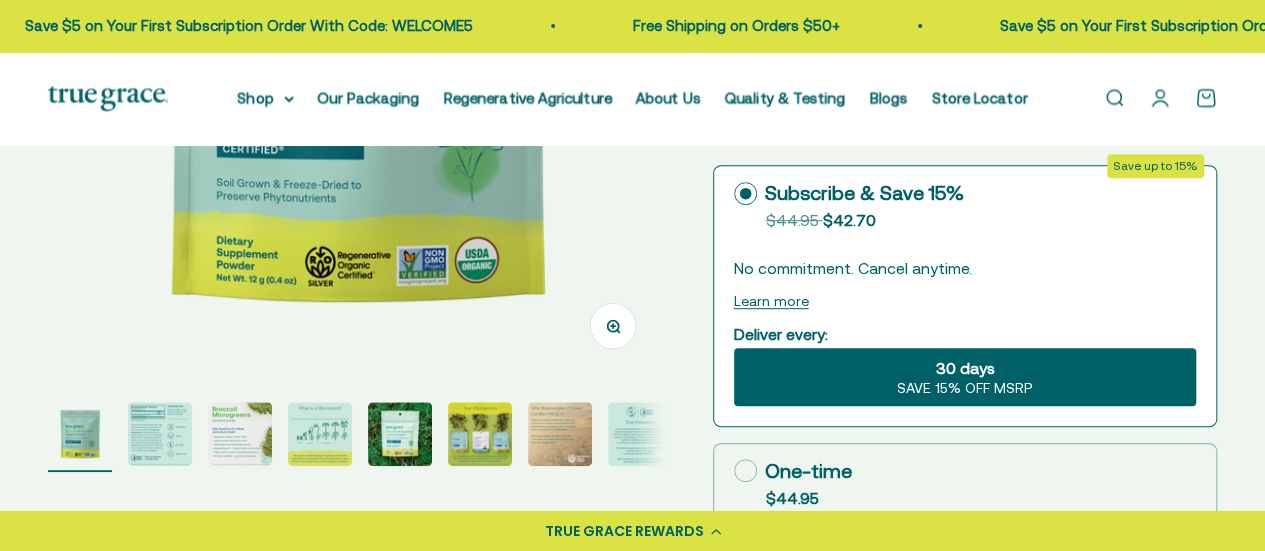 click on "SAVE 15% OFF MSRP" 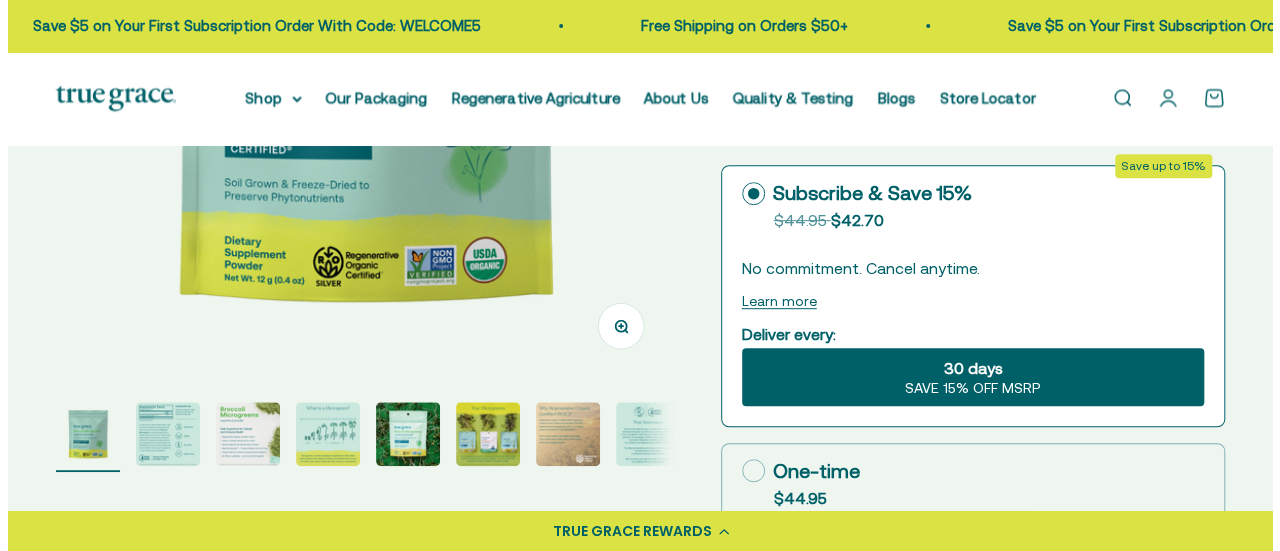 scroll, scrollTop: 801, scrollLeft: 0, axis: vertical 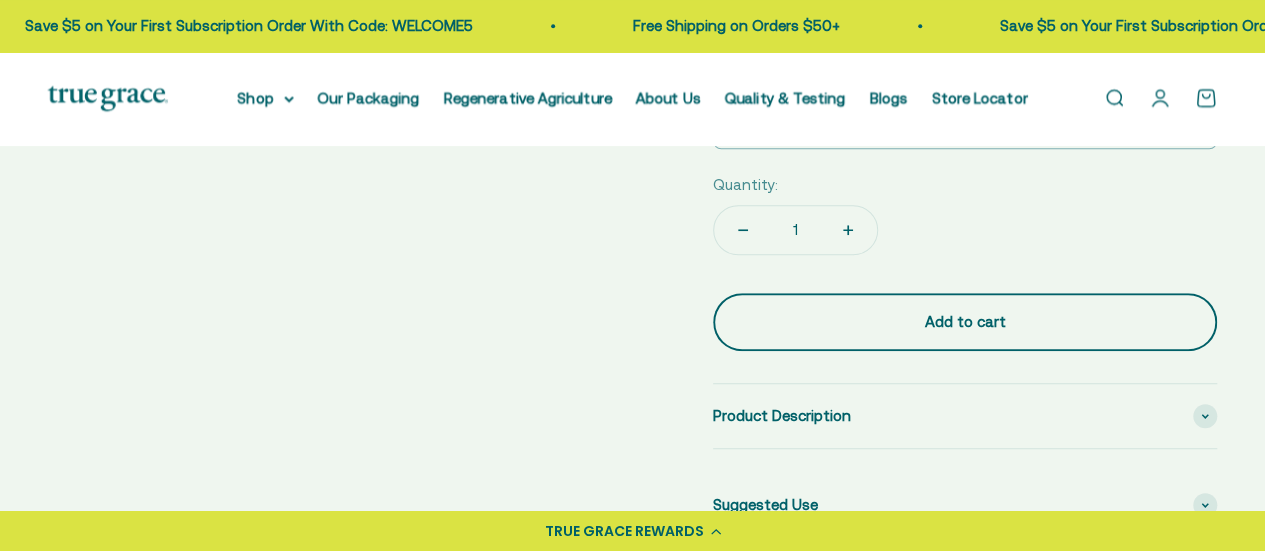 click on "Add to cart" at bounding box center (965, 322) 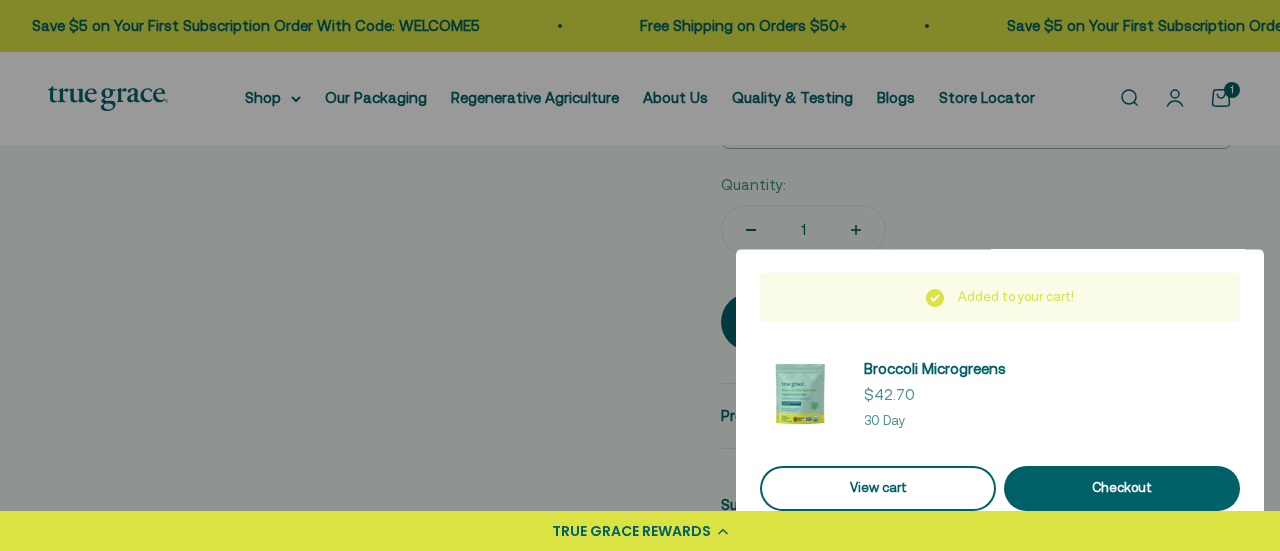 click on "View cart" at bounding box center (878, 488) 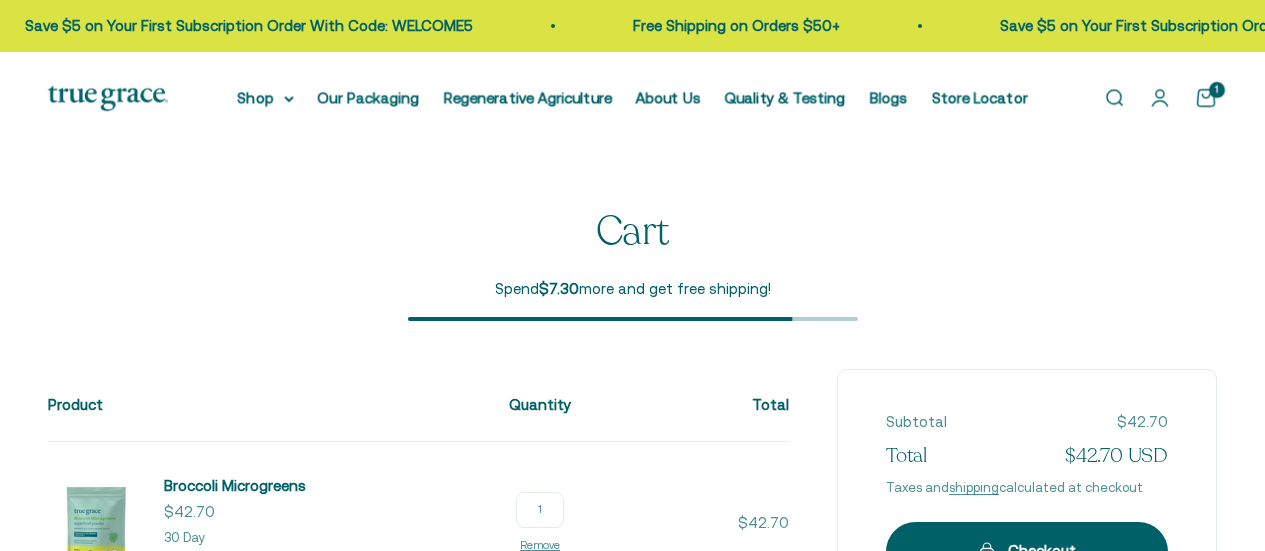 scroll, scrollTop: 0, scrollLeft: 0, axis: both 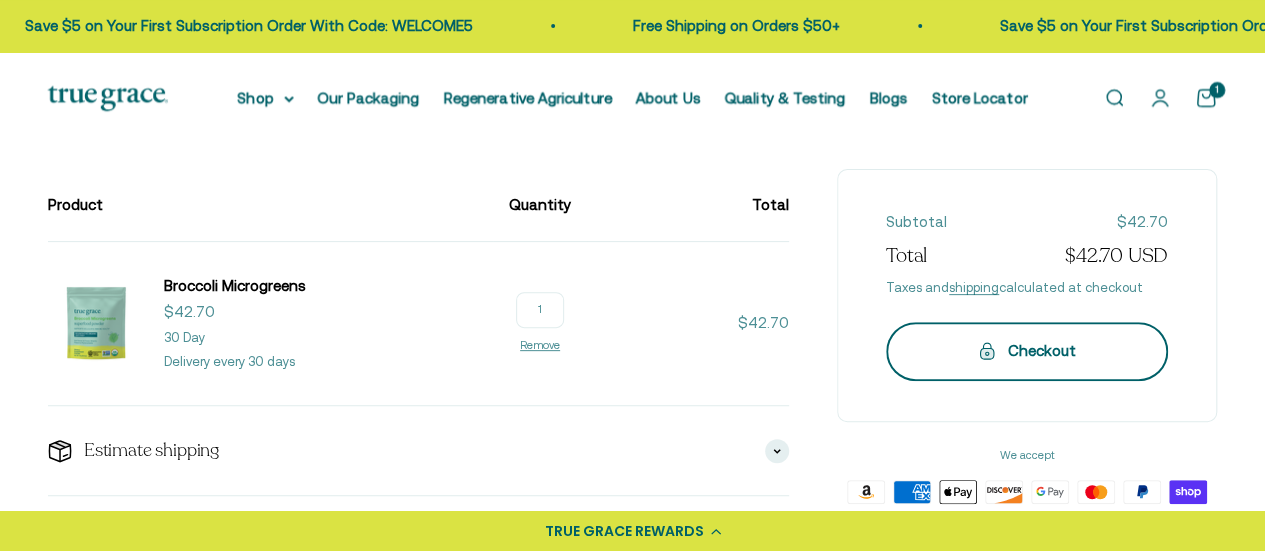click on "Checkout" at bounding box center (1027, 351) 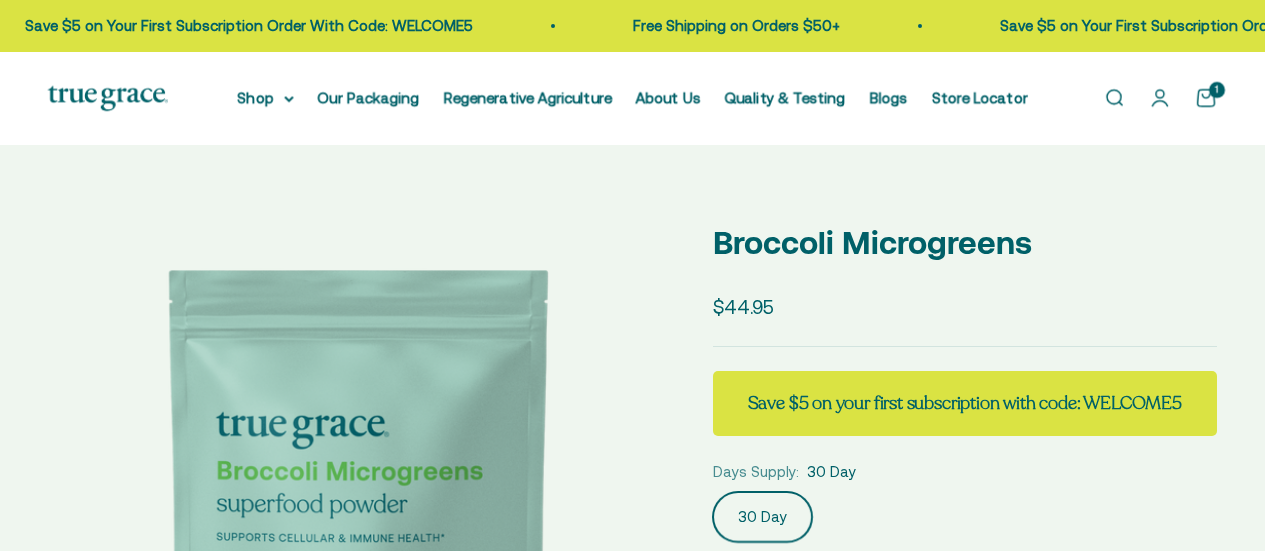 scroll, scrollTop: 0, scrollLeft: 0, axis: both 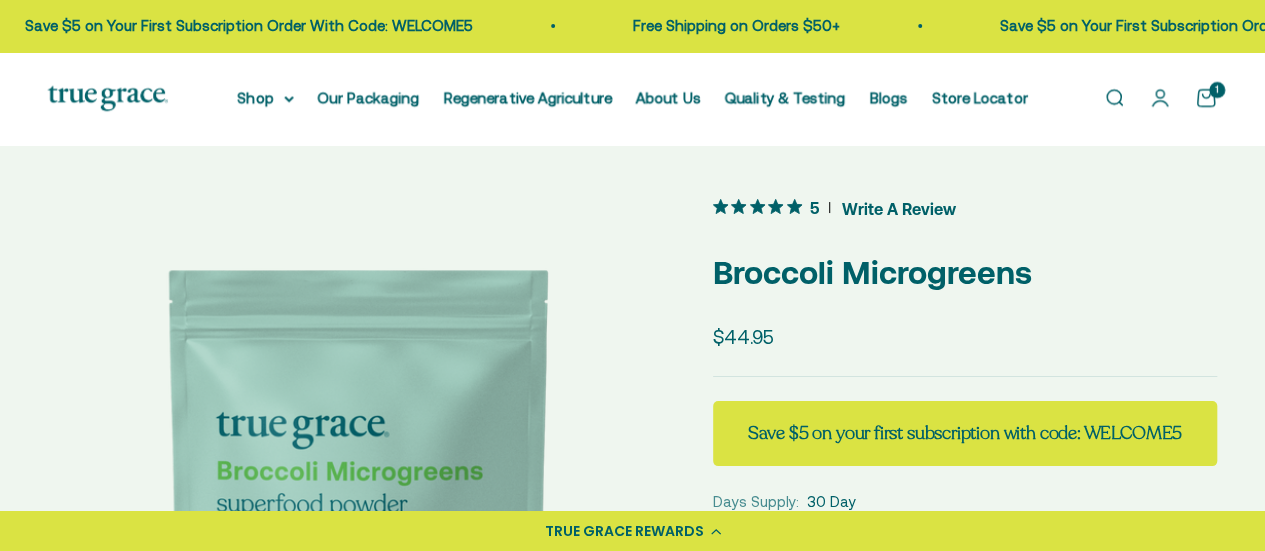 click at bounding box center [108, 98] 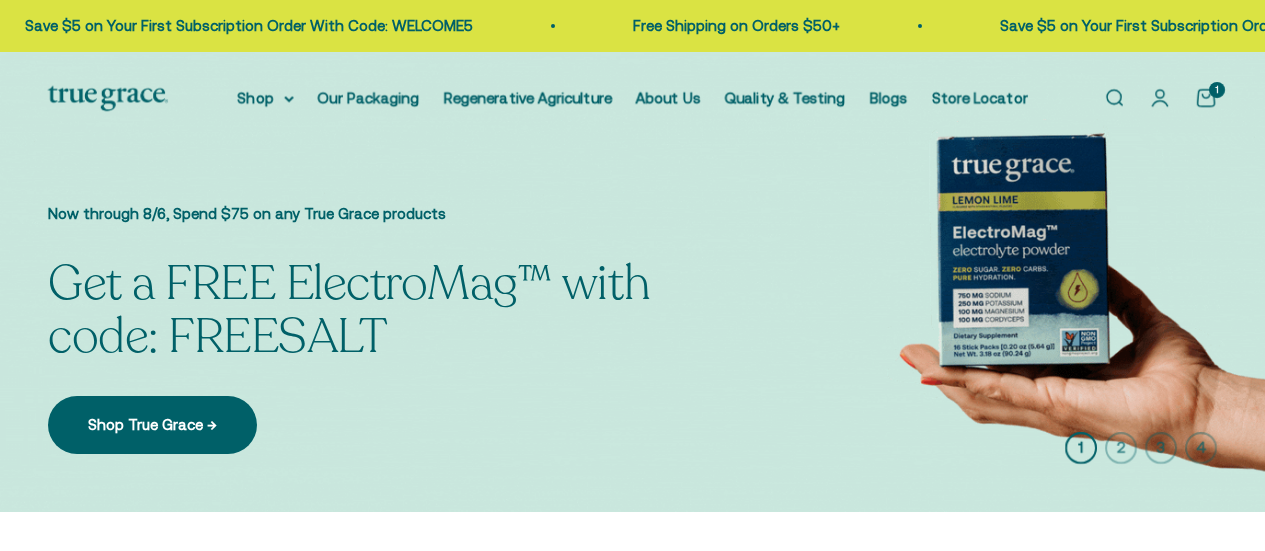 scroll, scrollTop: 0, scrollLeft: 0, axis: both 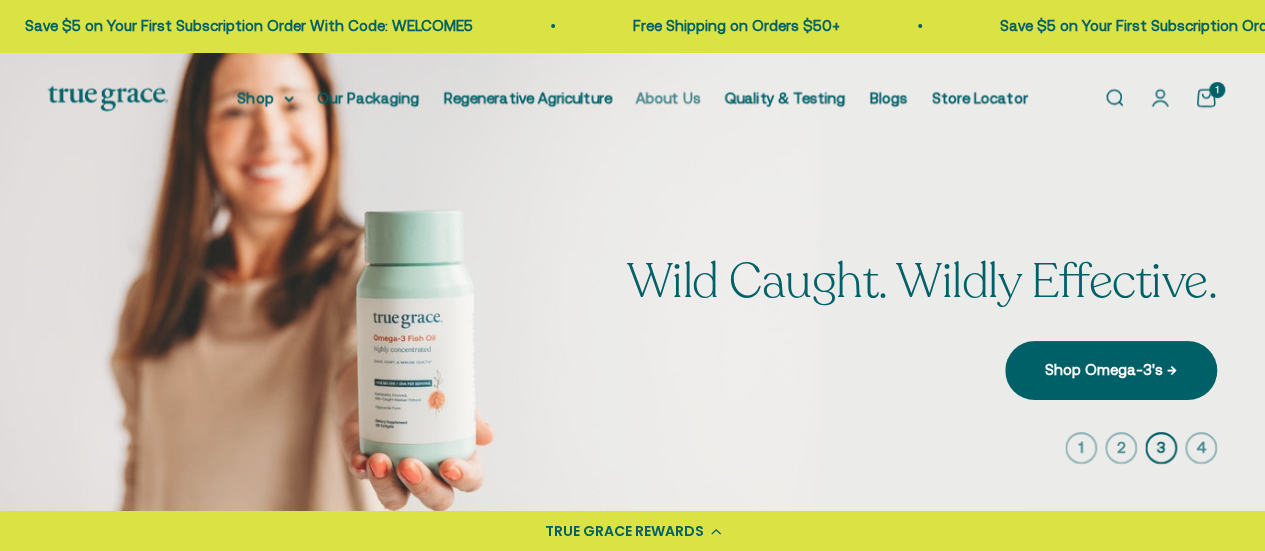 click on "About Us" at bounding box center [668, 97] 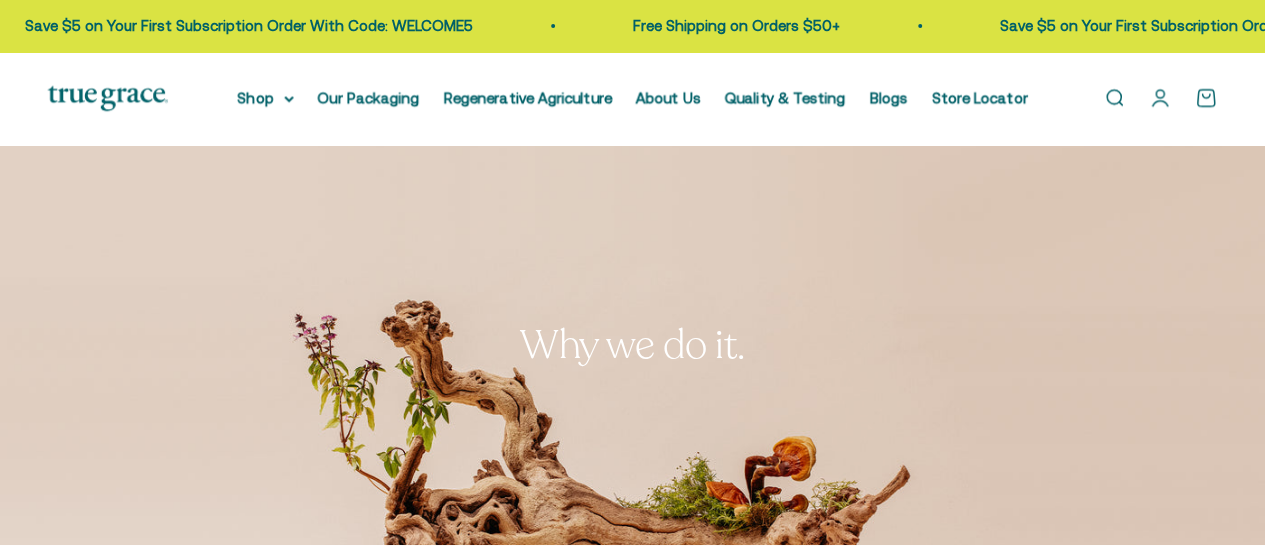 scroll, scrollTop: 0, scrollLeft: 0, axis: both 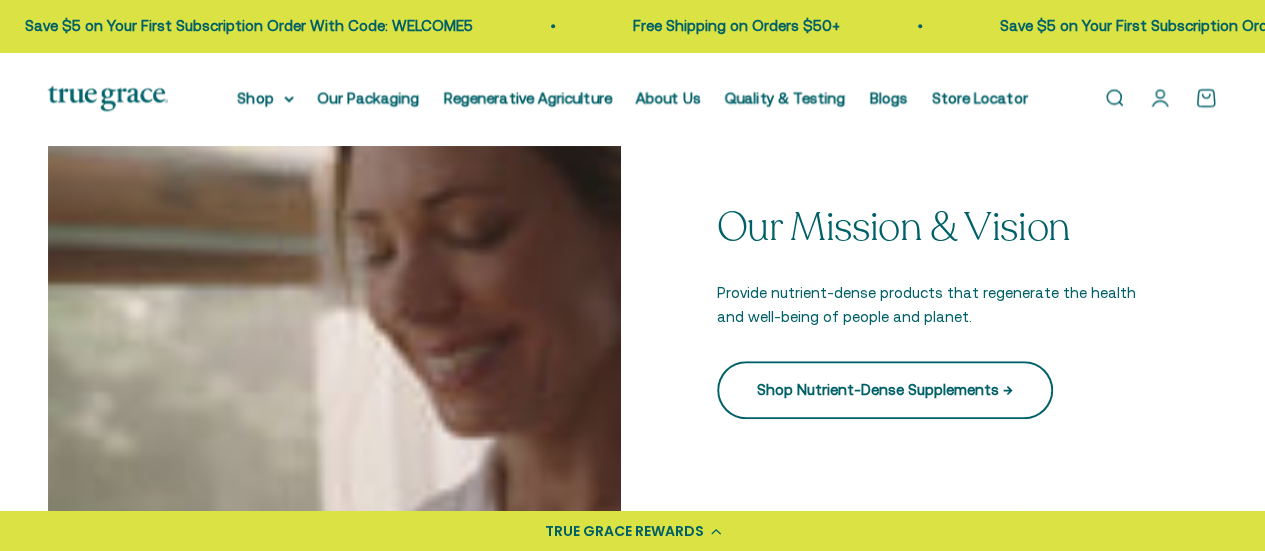 click on "Shop Nutrient-Dense Supplements →" at bounding box center (885, 390) 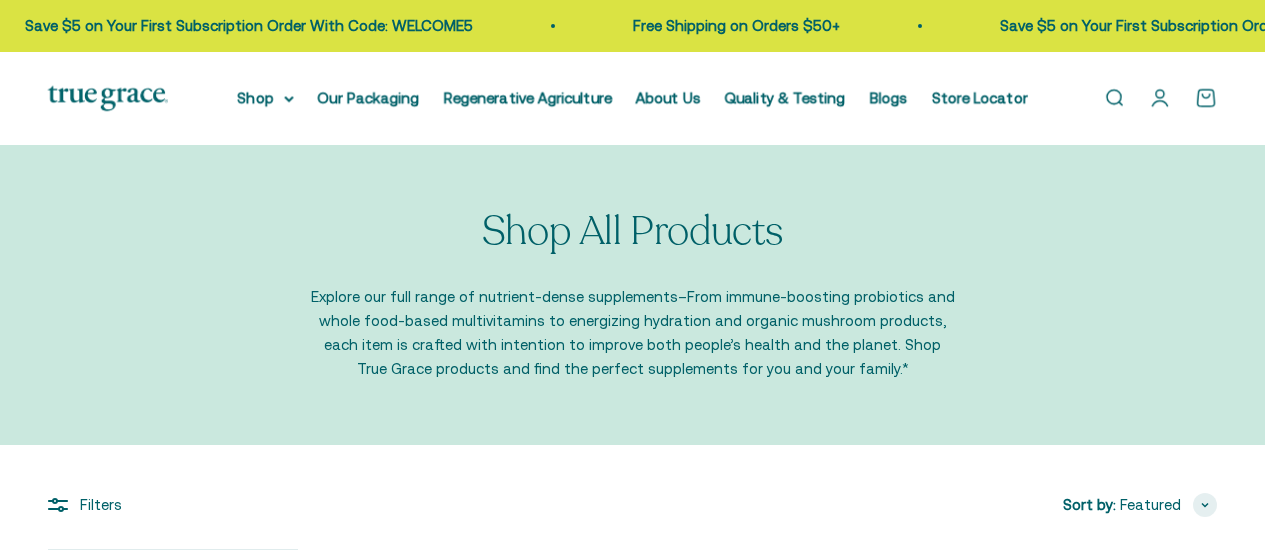 scroll, scrollTop: 0, scrollLeft: 0, axis: both 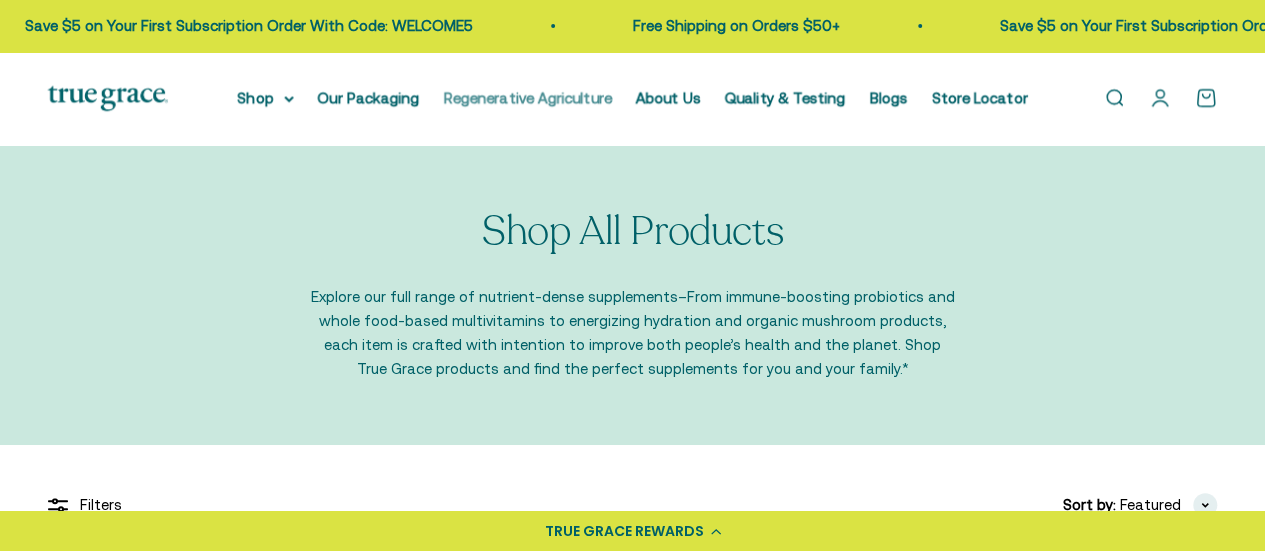 click on "Regenerative Agriculture" at bounding box center (528, 97) 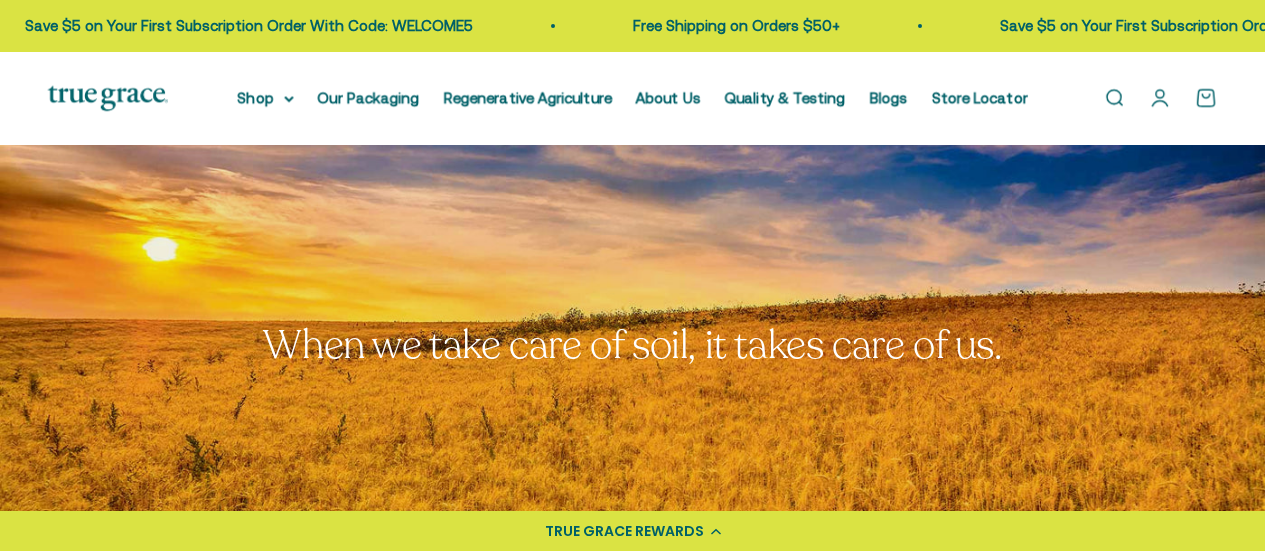 scroll, scrollTop: 0, scrollLeft: 0, axis: both 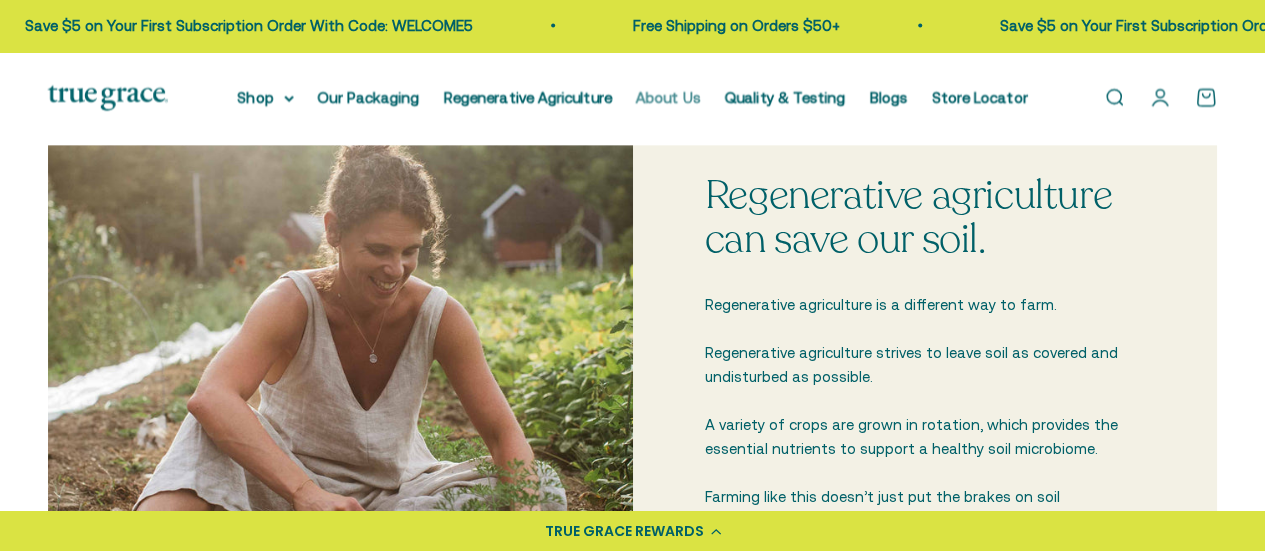 click on "About Us" at bounding box center [668, 97] 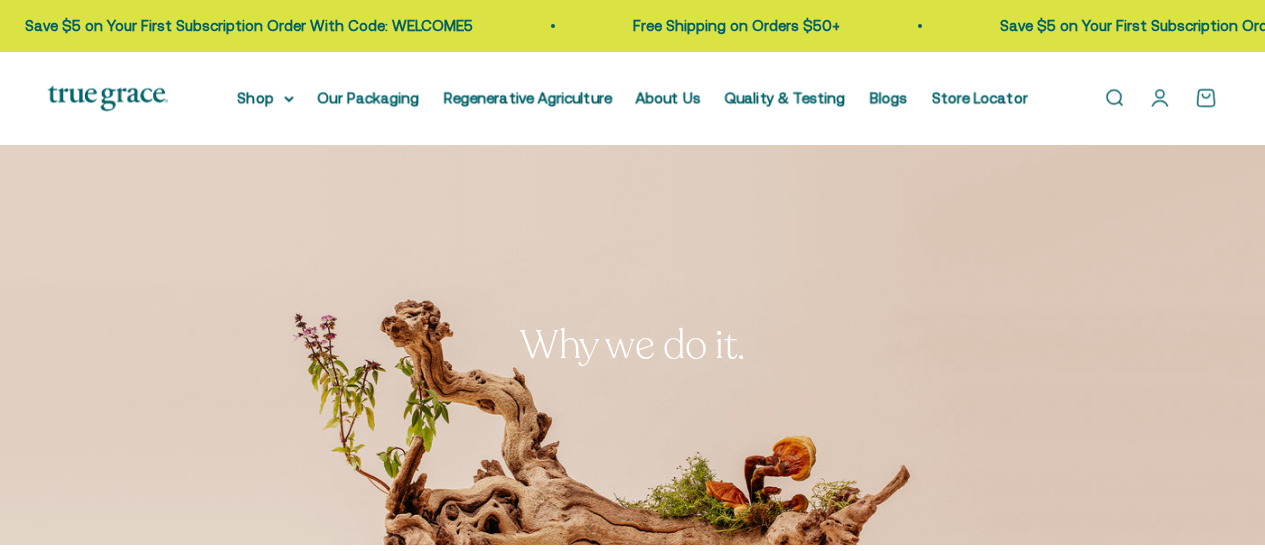 scroll, scrollTop: 0, scrollLeft: 0, axis: both 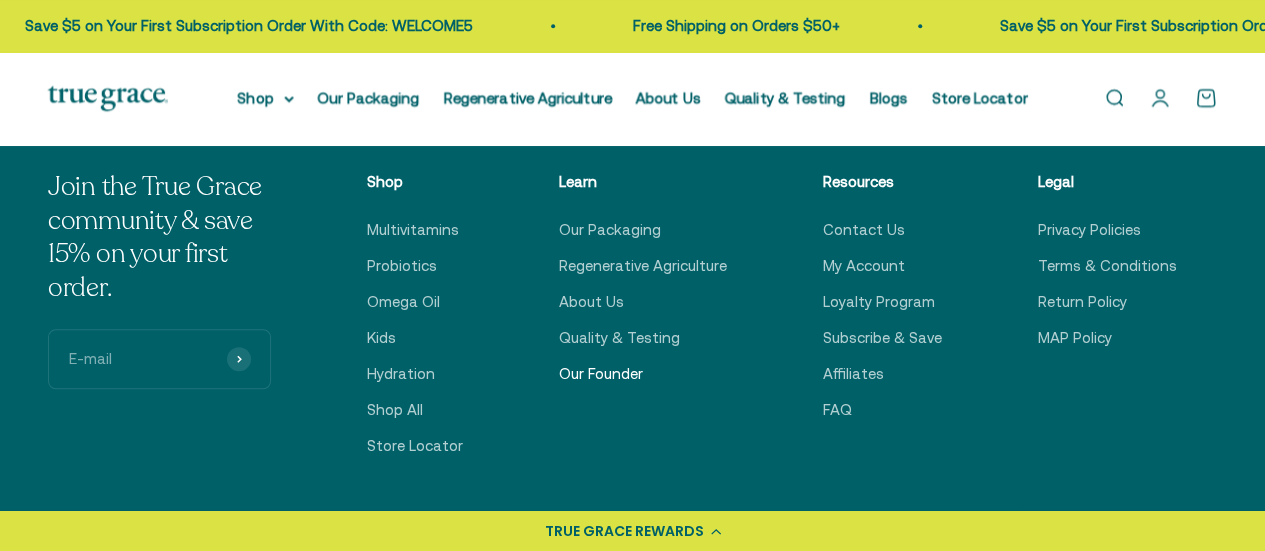 click on "Our Founder" at bounding box center [601, 374] 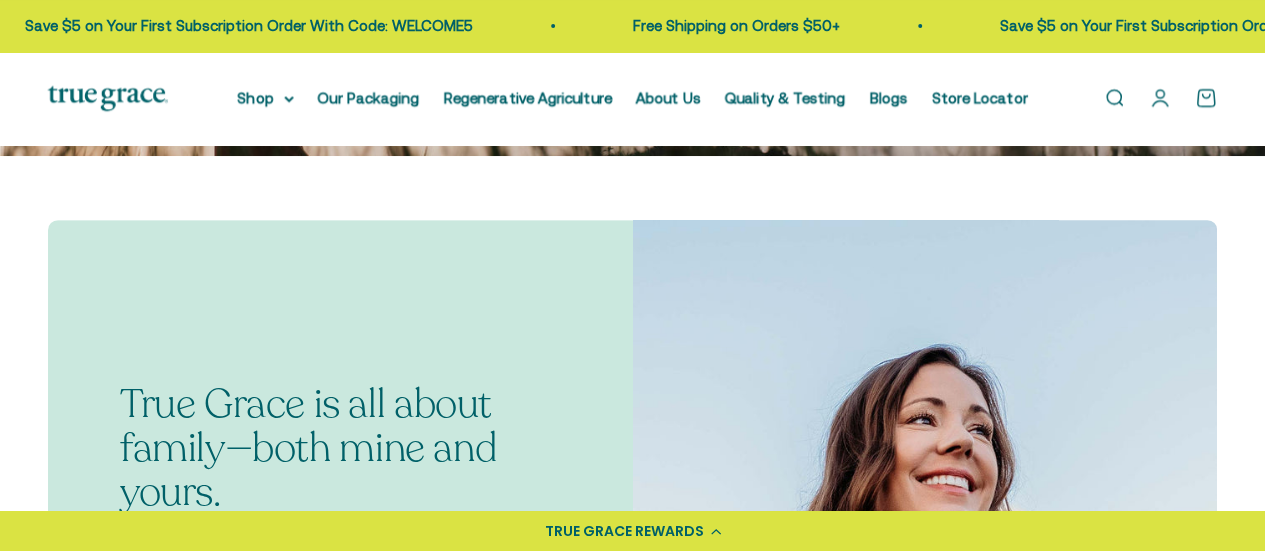 scroll, scrollTop: 0, scrollLeft: 0, axis: both 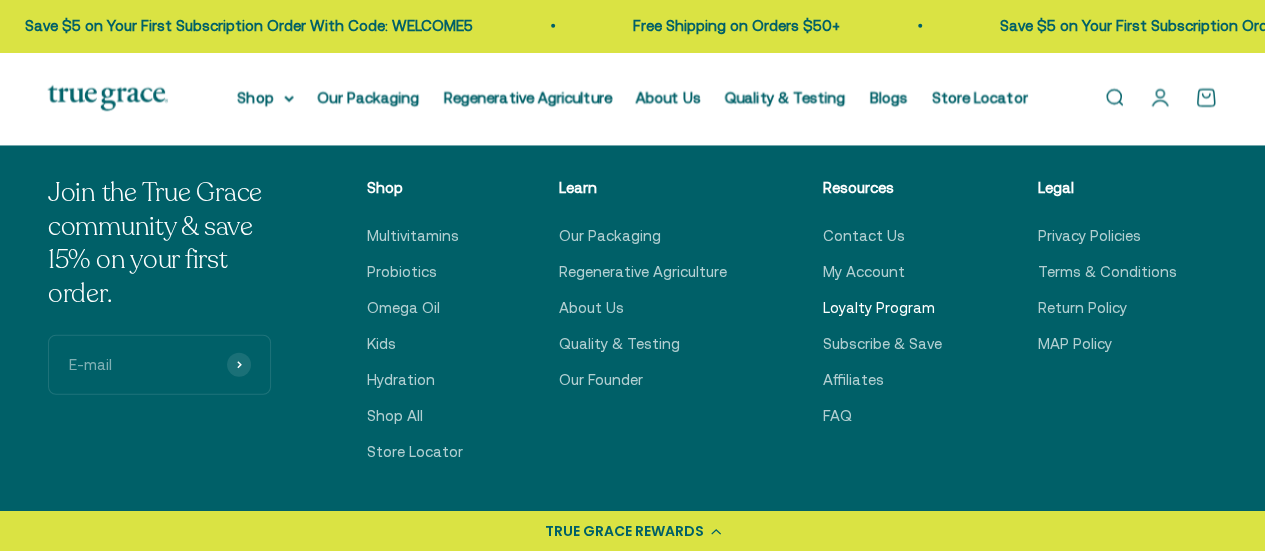 click on "Loyalty Program" at bounding box center (879, 308) 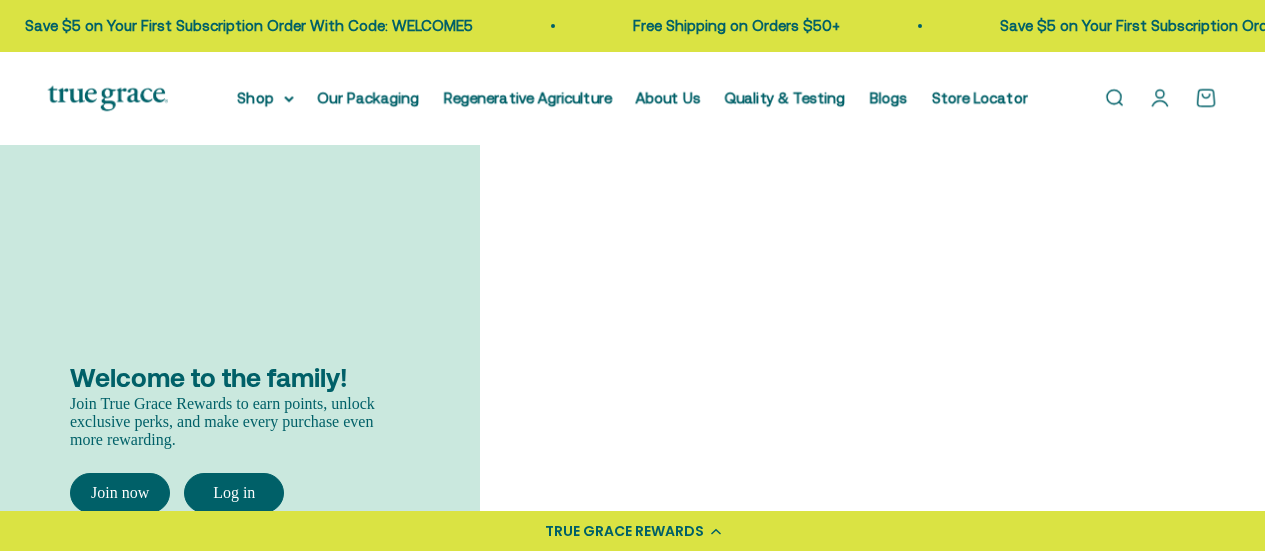 scroll, scrollTop: 0, scrollLeft: 0, axis: both 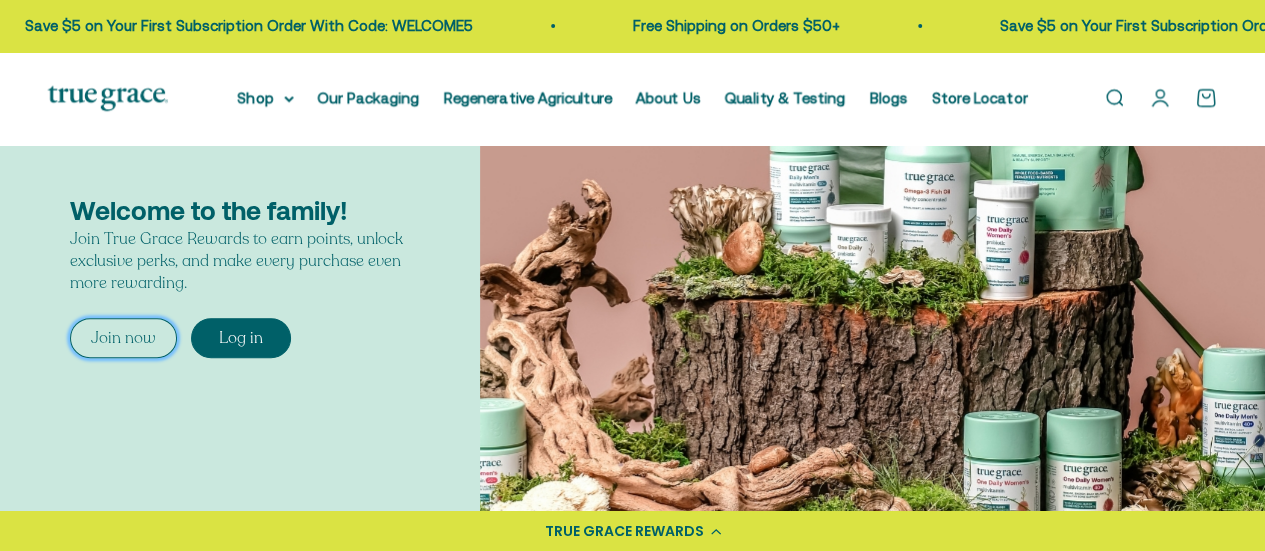 click on "Join now" at bounding box center [123, 338] 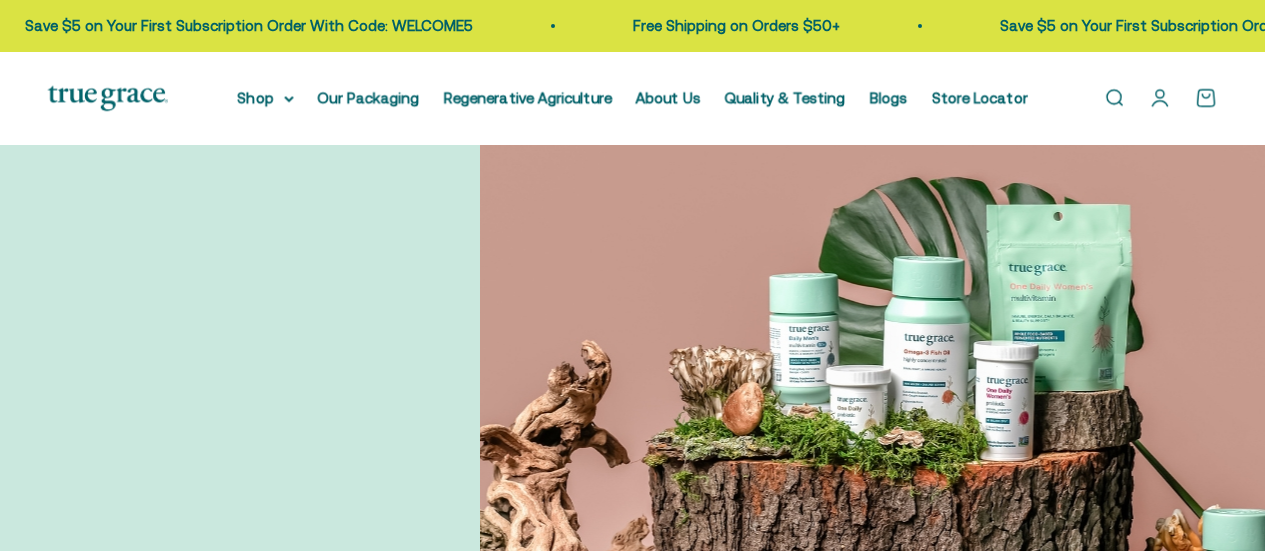 scroll, scrollTop: 0, scrollLeft: 0, axis: both 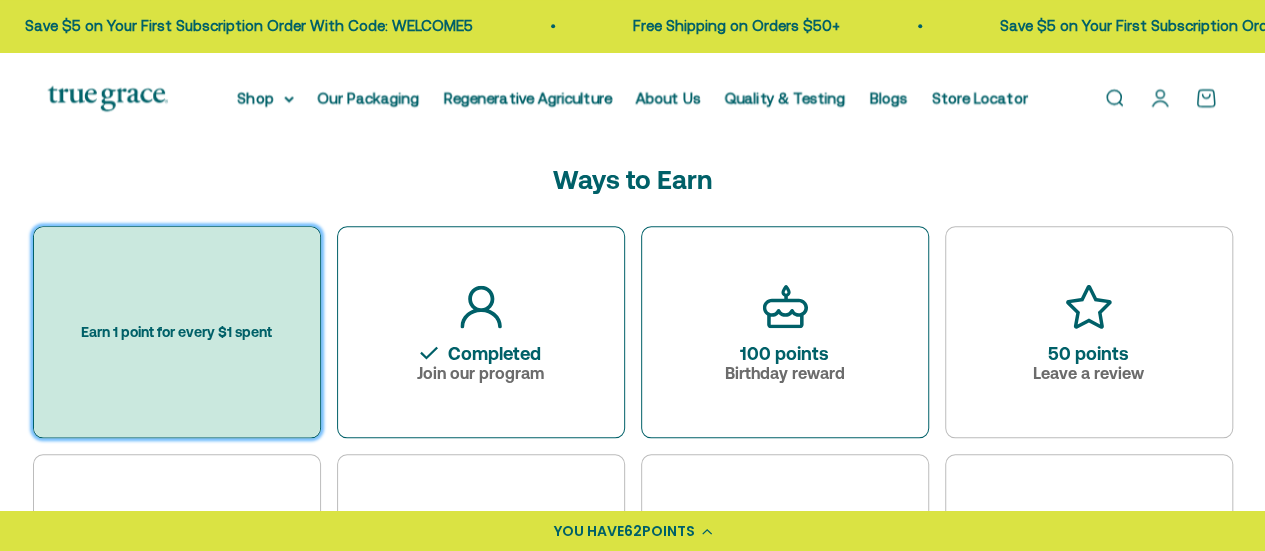 click on "Earn 1 point for every $1 spent" at bounding box center (177, 332) 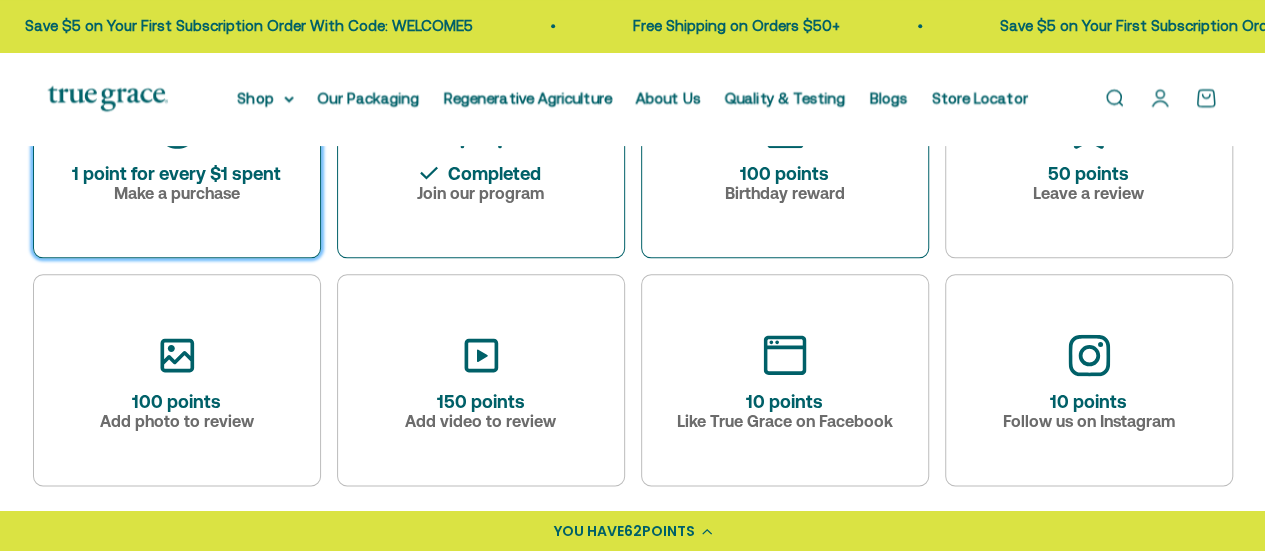 scroll, scrollTop: 1143, scrollLeft: 0, axis: vertical 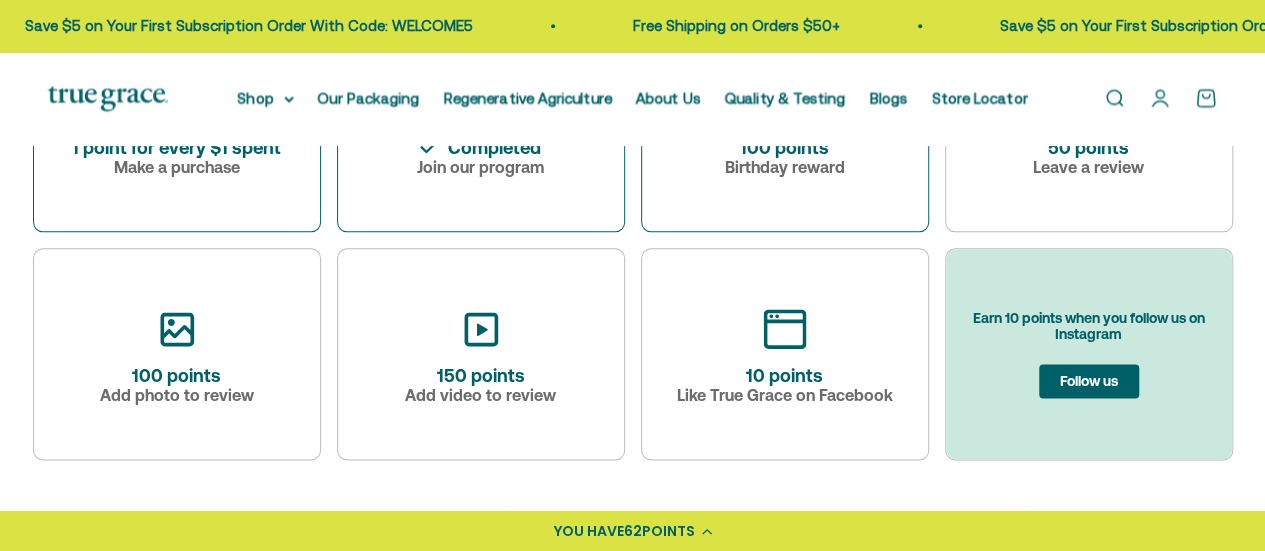 click on "Follow us" at bounding box center [1089, 381] 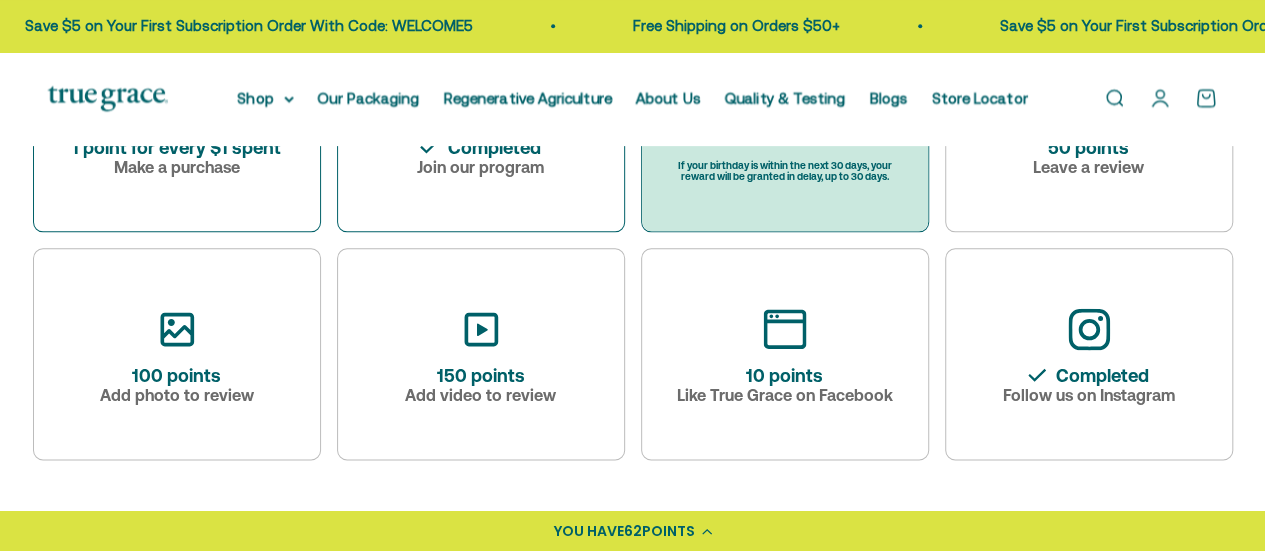 scroll, scrollTop: 904, scrollLeft: 0, axis: vertical 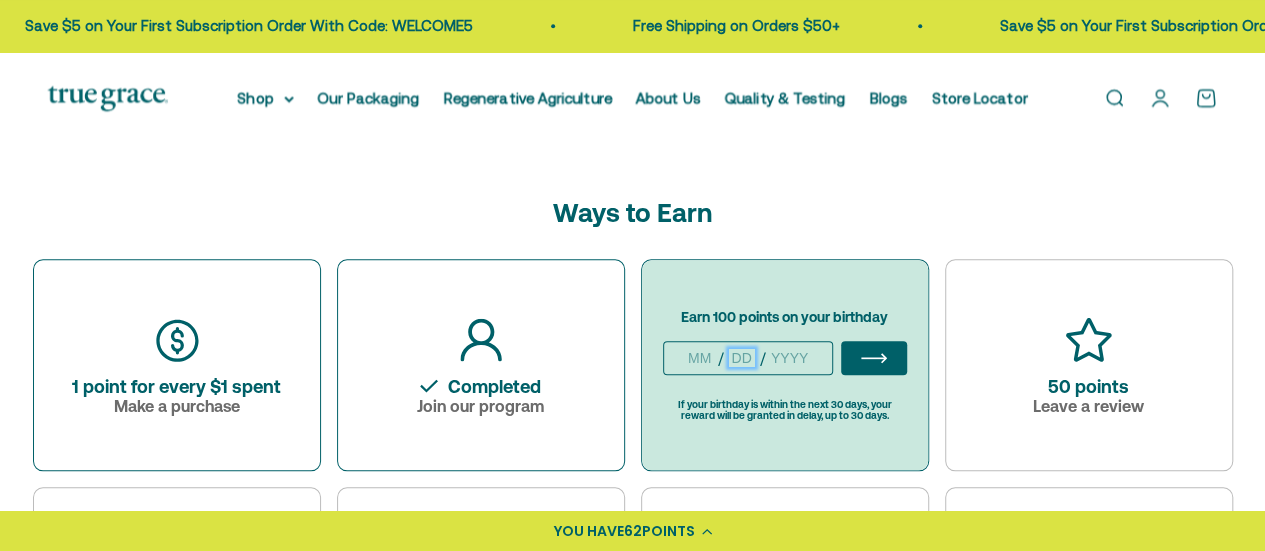 type on "12" 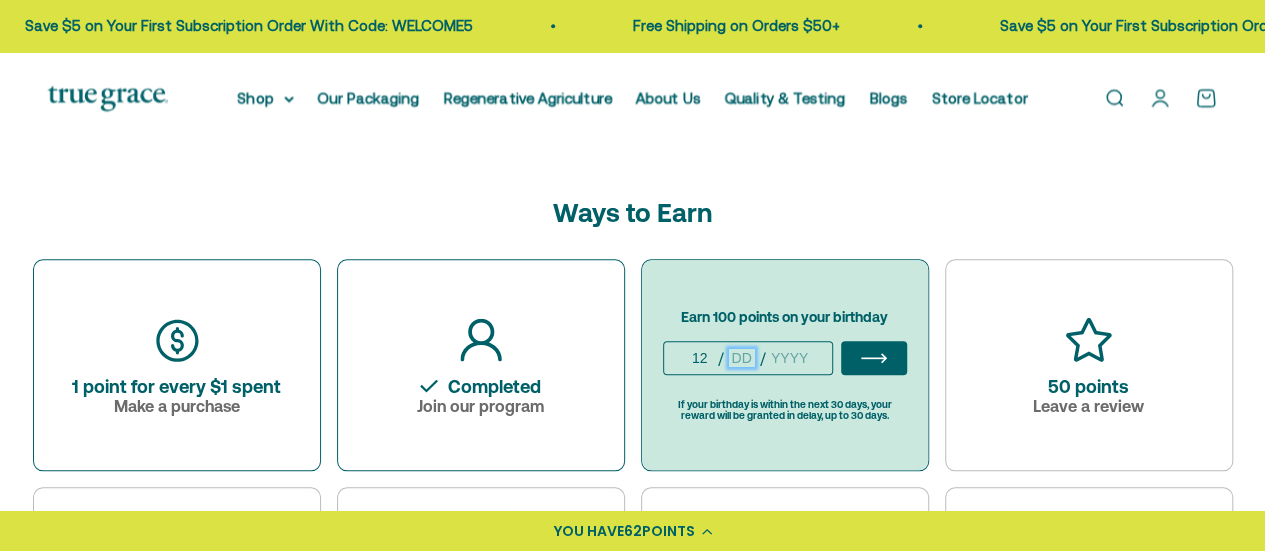 type on "3" 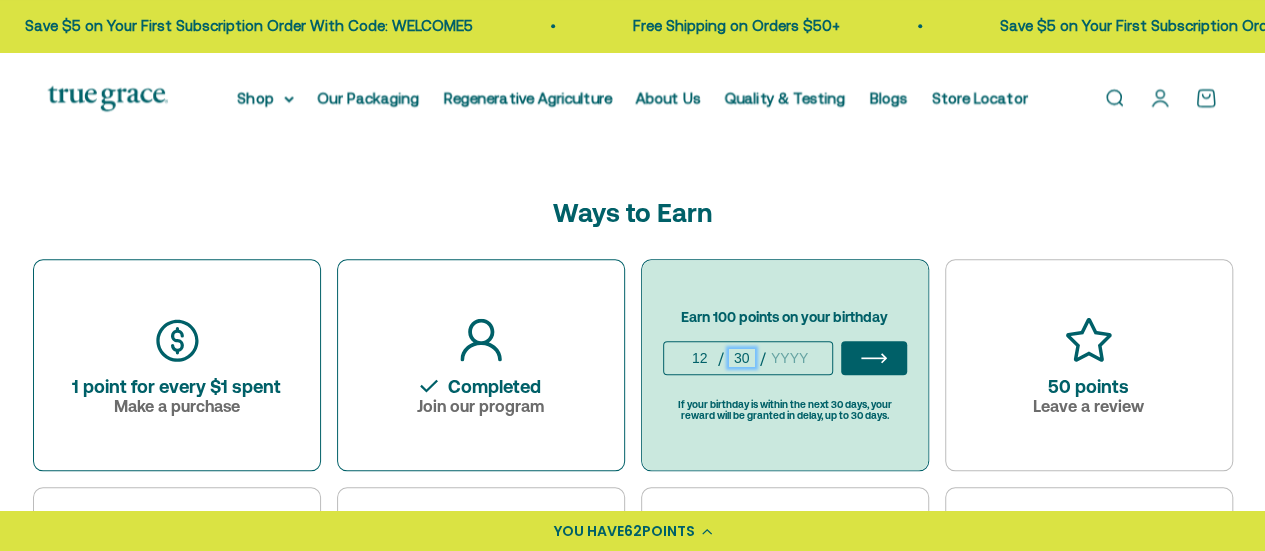 type on "3" 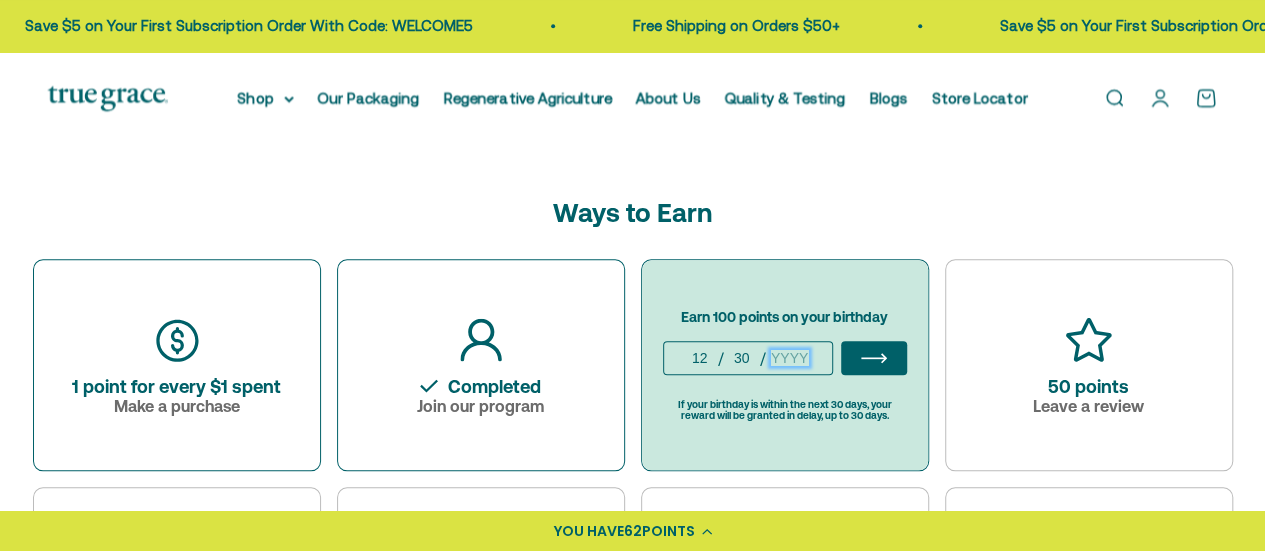 type on "31" 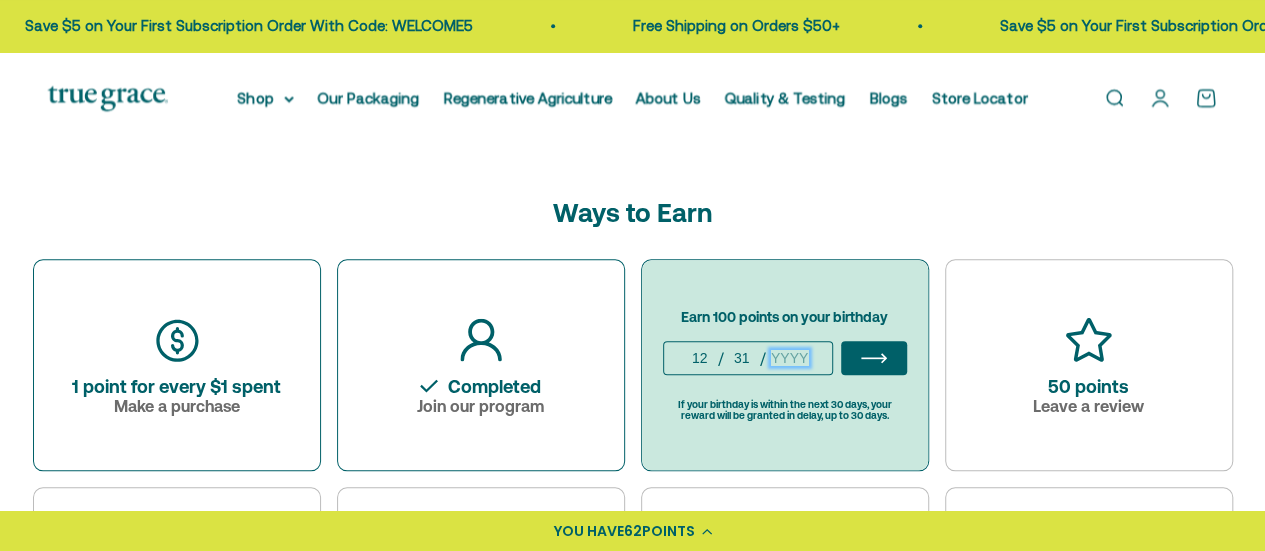type on "9" 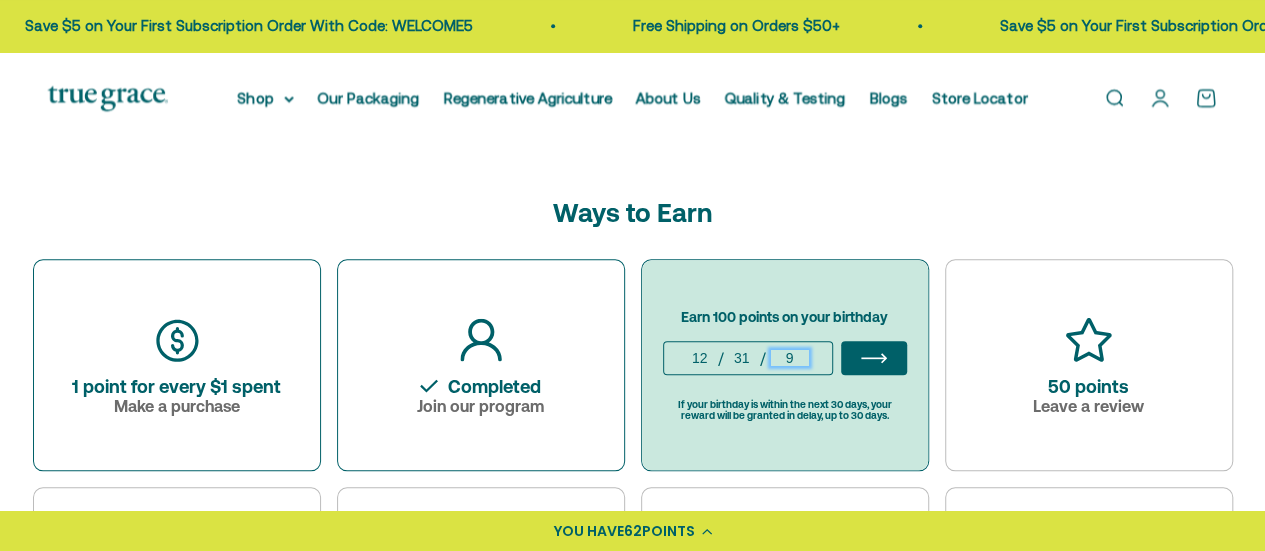 type 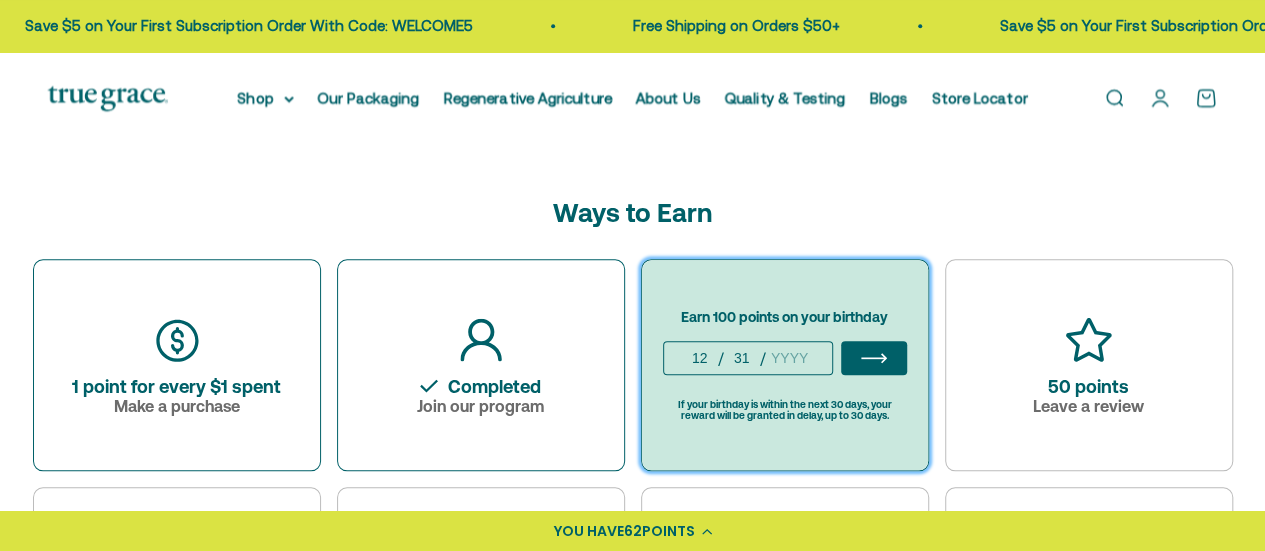 click on "[DATE]" at bounding box center [721, 358] 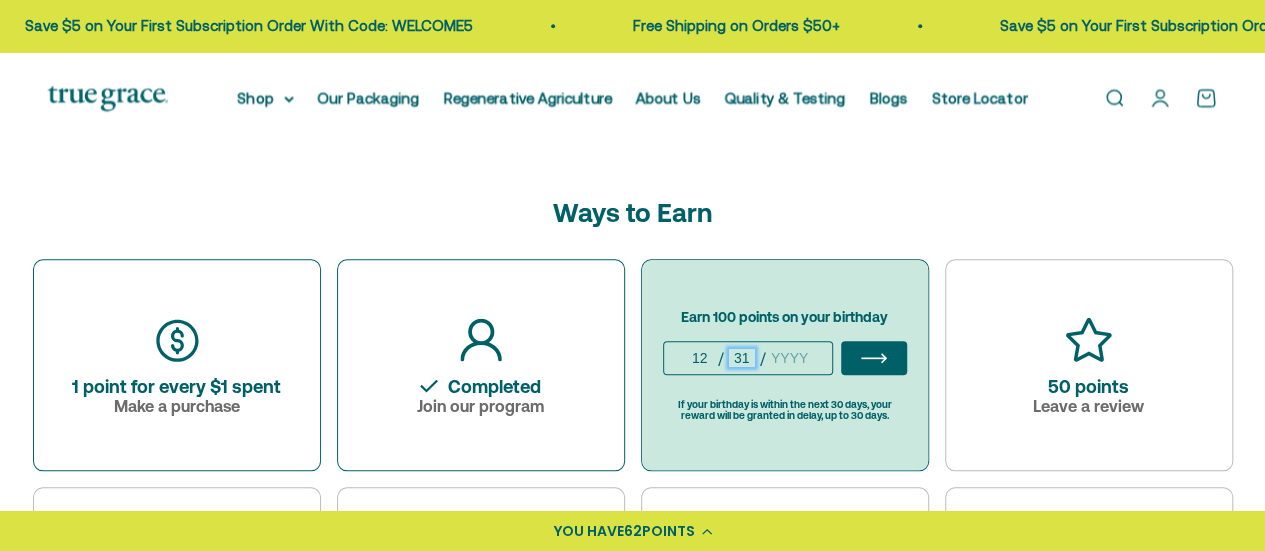 click on "31" at bounding box center [742, 358] 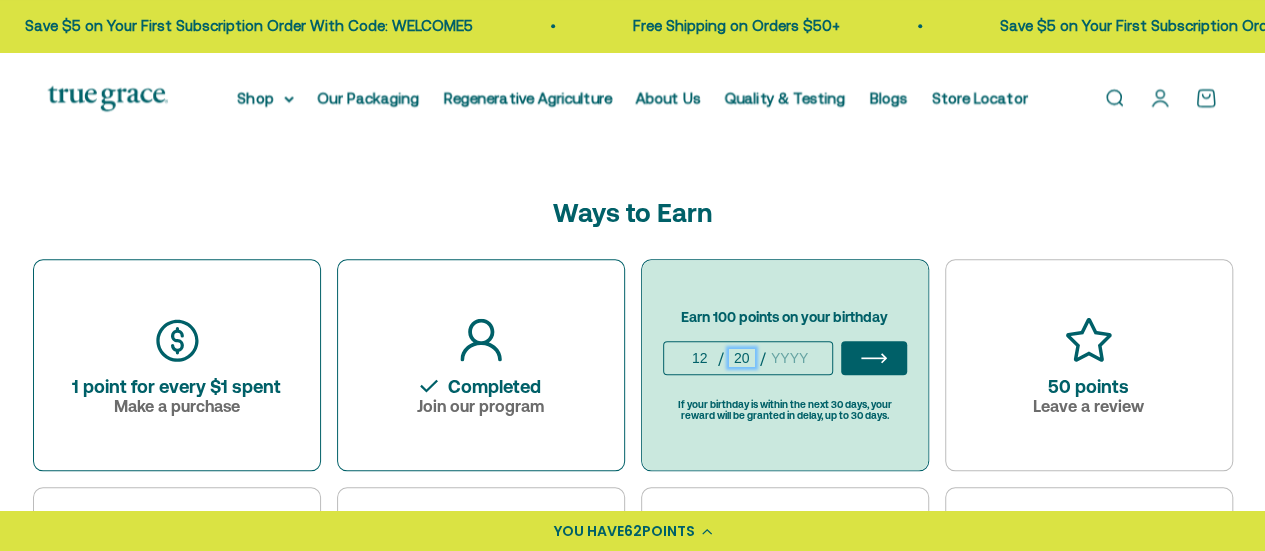 type on "20" 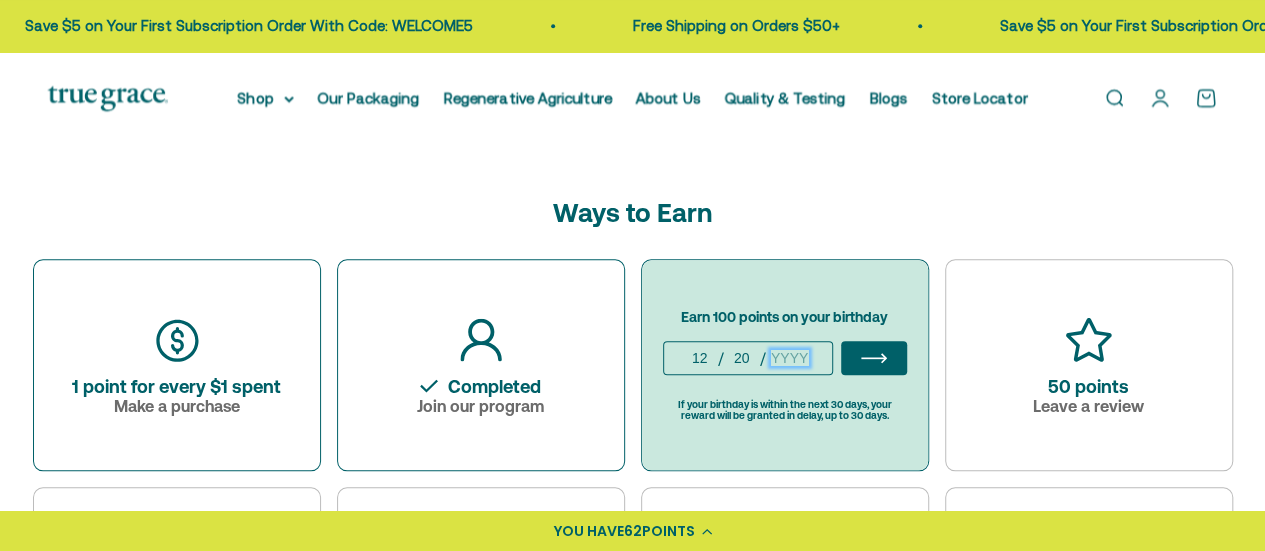 type on "[NUMBER]" 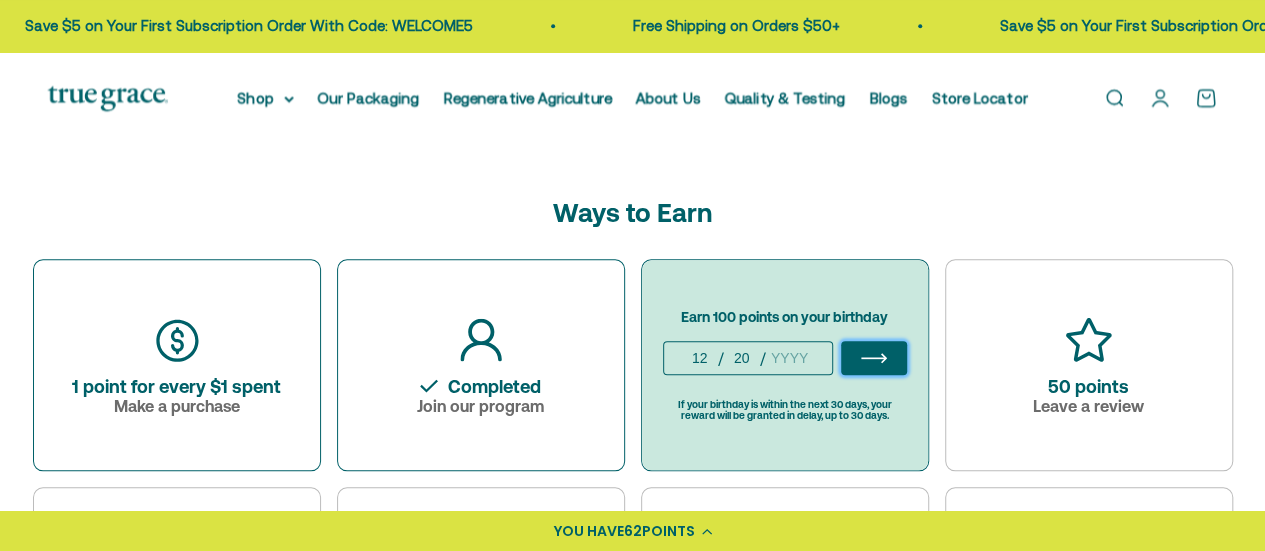 click 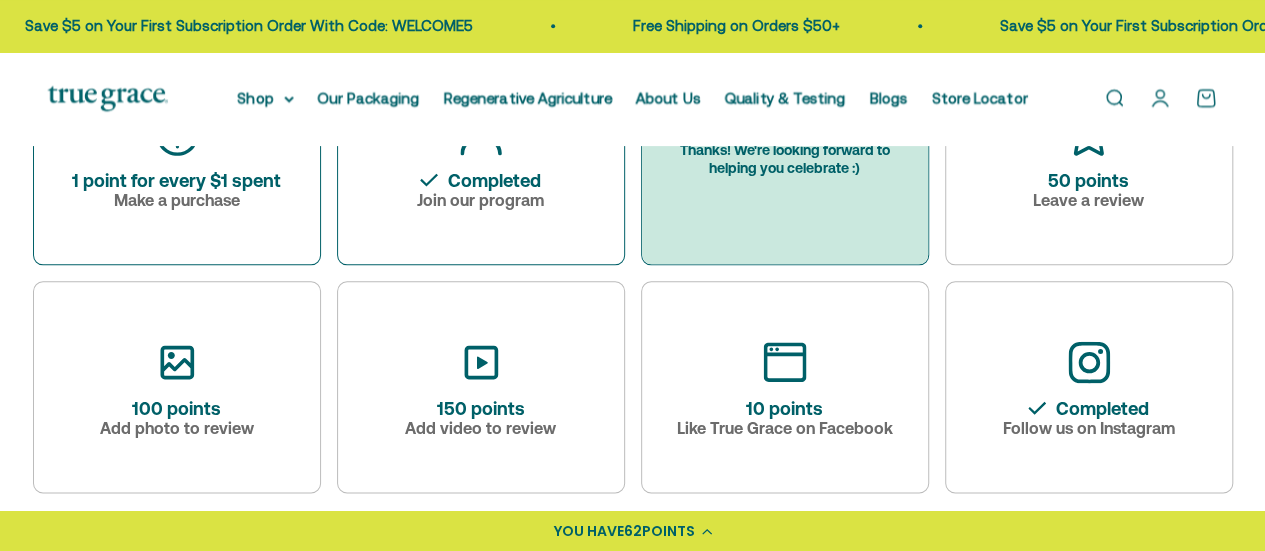 scroll, scrollTop: 1112, scrollLeft: 0, axis: vertical 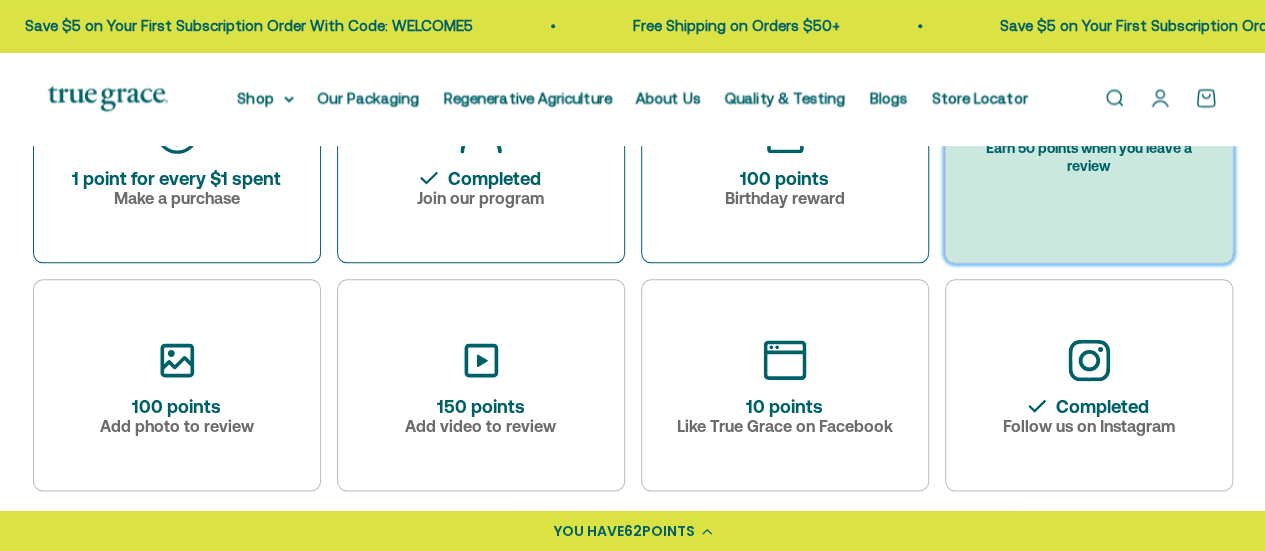 click on "Earn 50 points when you leave a review" at bounding box center [1089, 157] 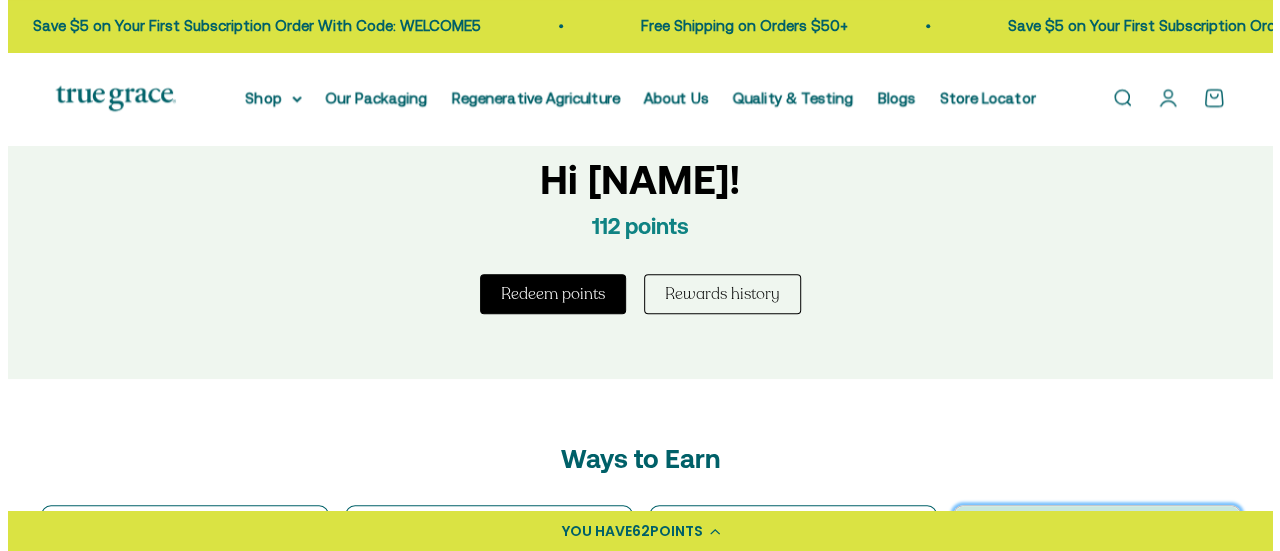 scroll, scrollTop: 602, scrollLeft: 0, axis: vertical 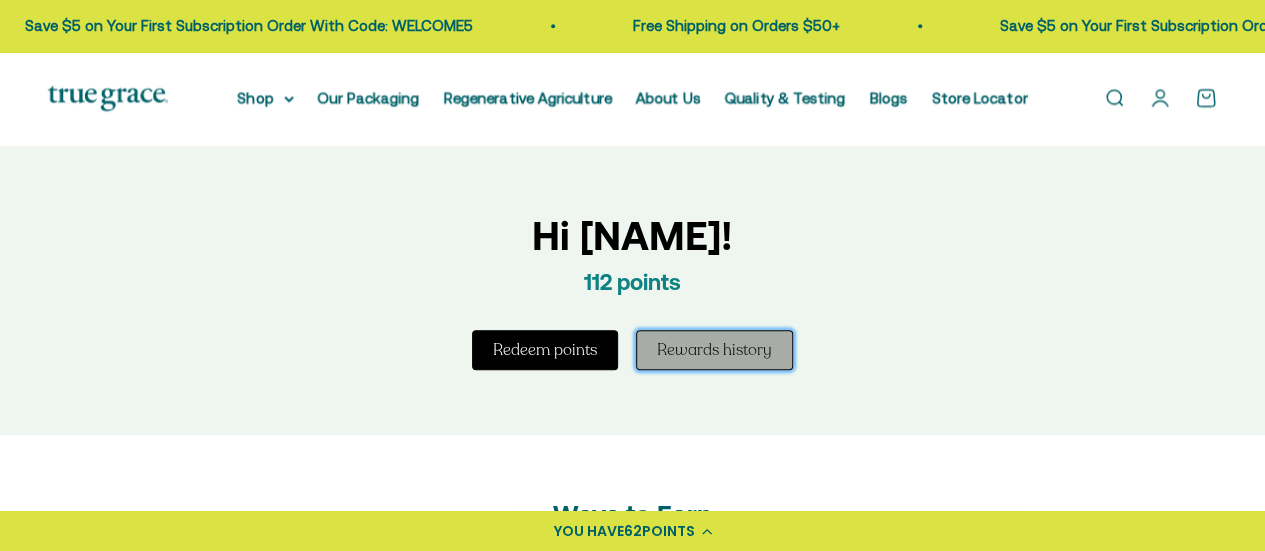 click on "Rewards history" at bounding box center (714, 350) 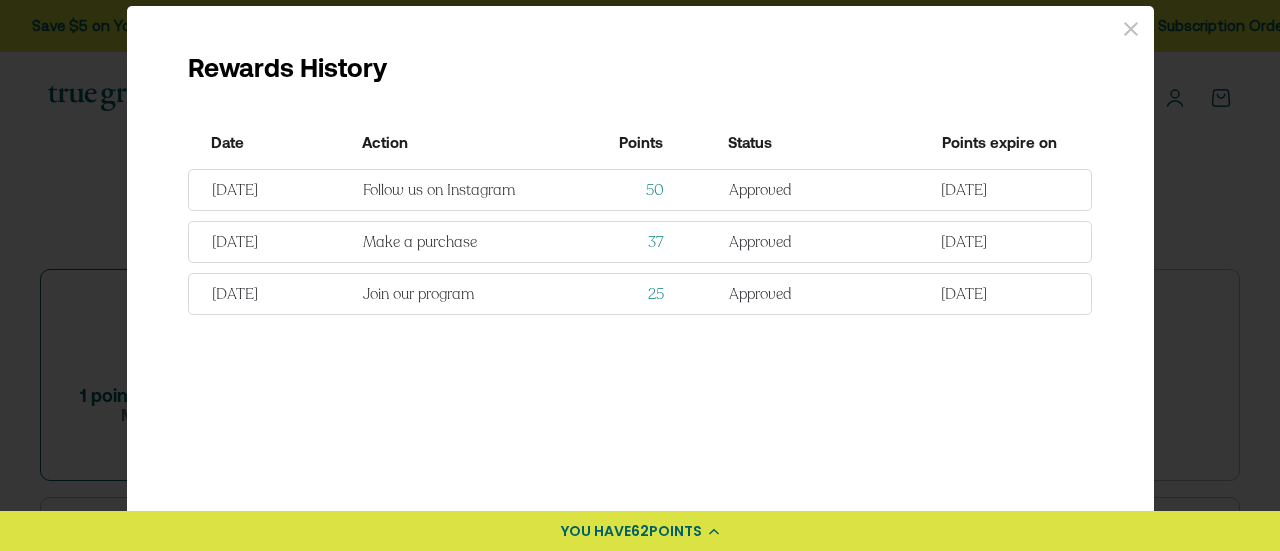 click on "Rewards History Date Action Points Status Points expire on 2025/08/05 Follow us on Instagram 50 Approved 2026/08/05 2025/08/05 Make a purchase 37 Approved 2026/08/05 2025/08/05 Join our program 25 Approved 2026/08/05" at bounding box center (640, 275) 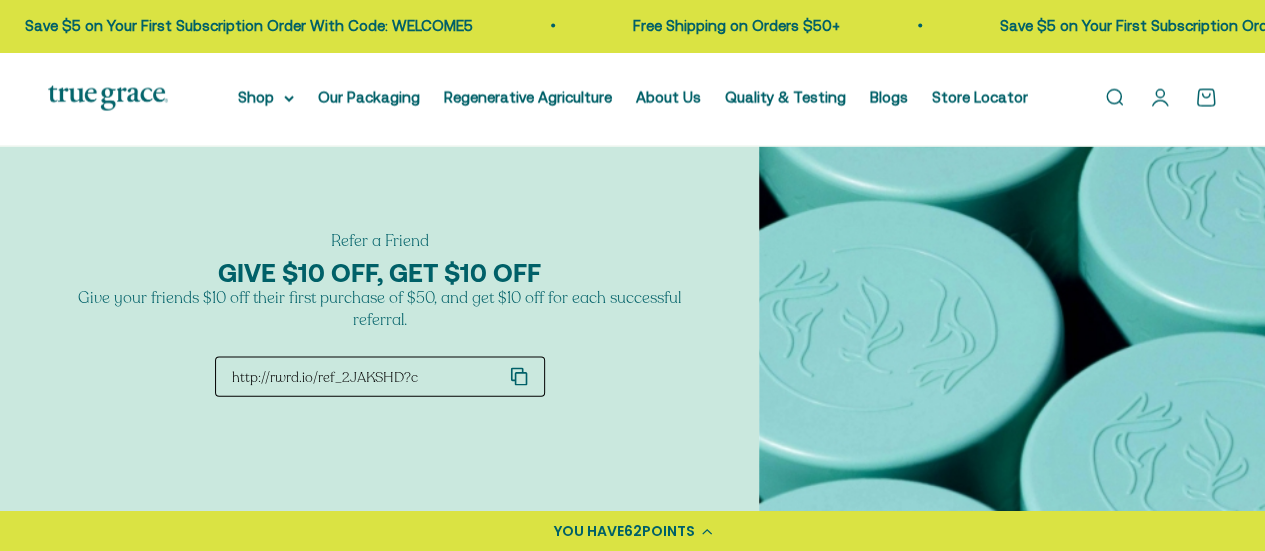 scroll, scrollTop: 1979, scrollLeft: 0, axis: vertical 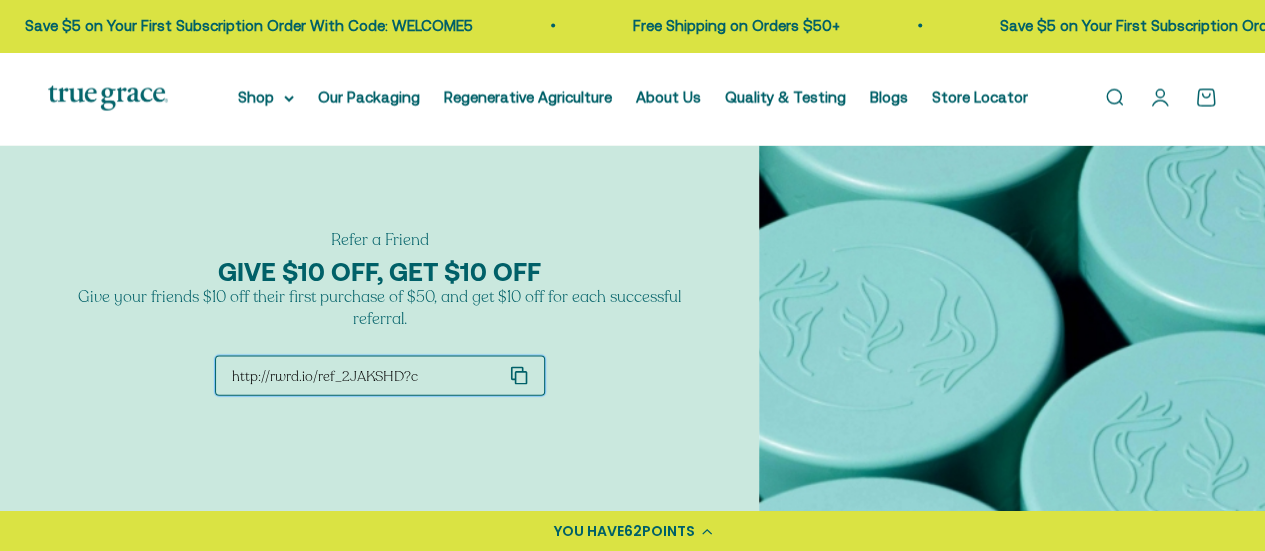 click 